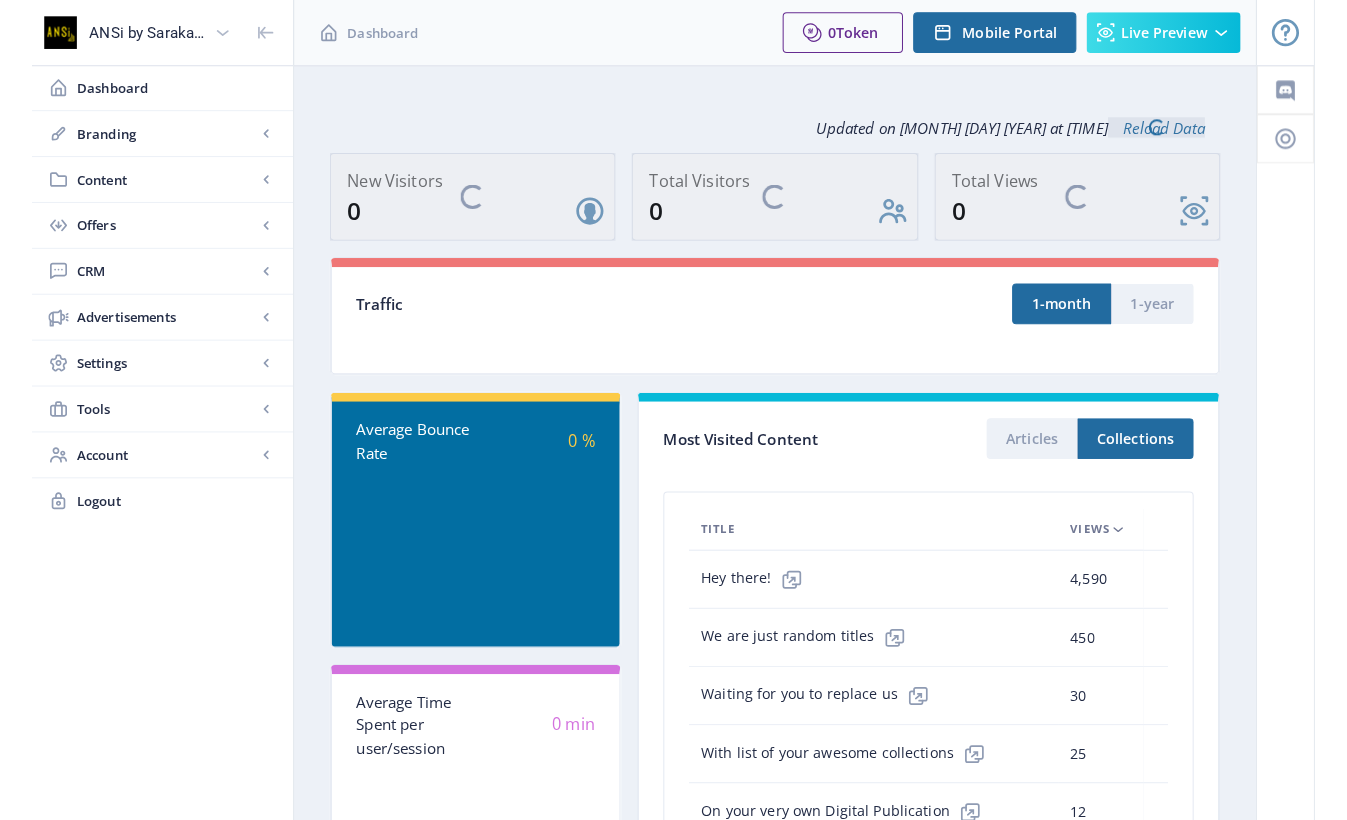 scroll, scrollTop: 0, scrollLeft: 0, axis: both 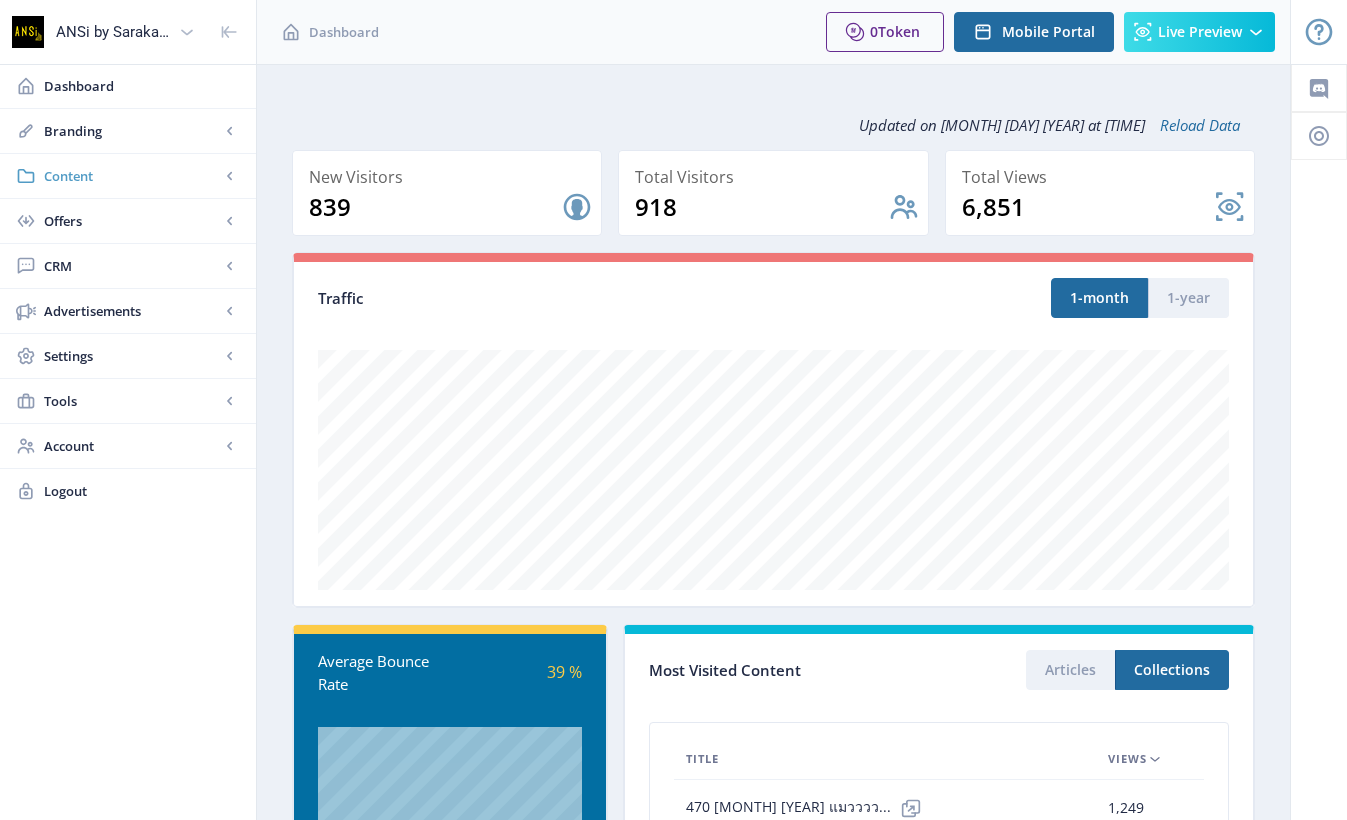 click on "Content" at bounding box center [128, 176] 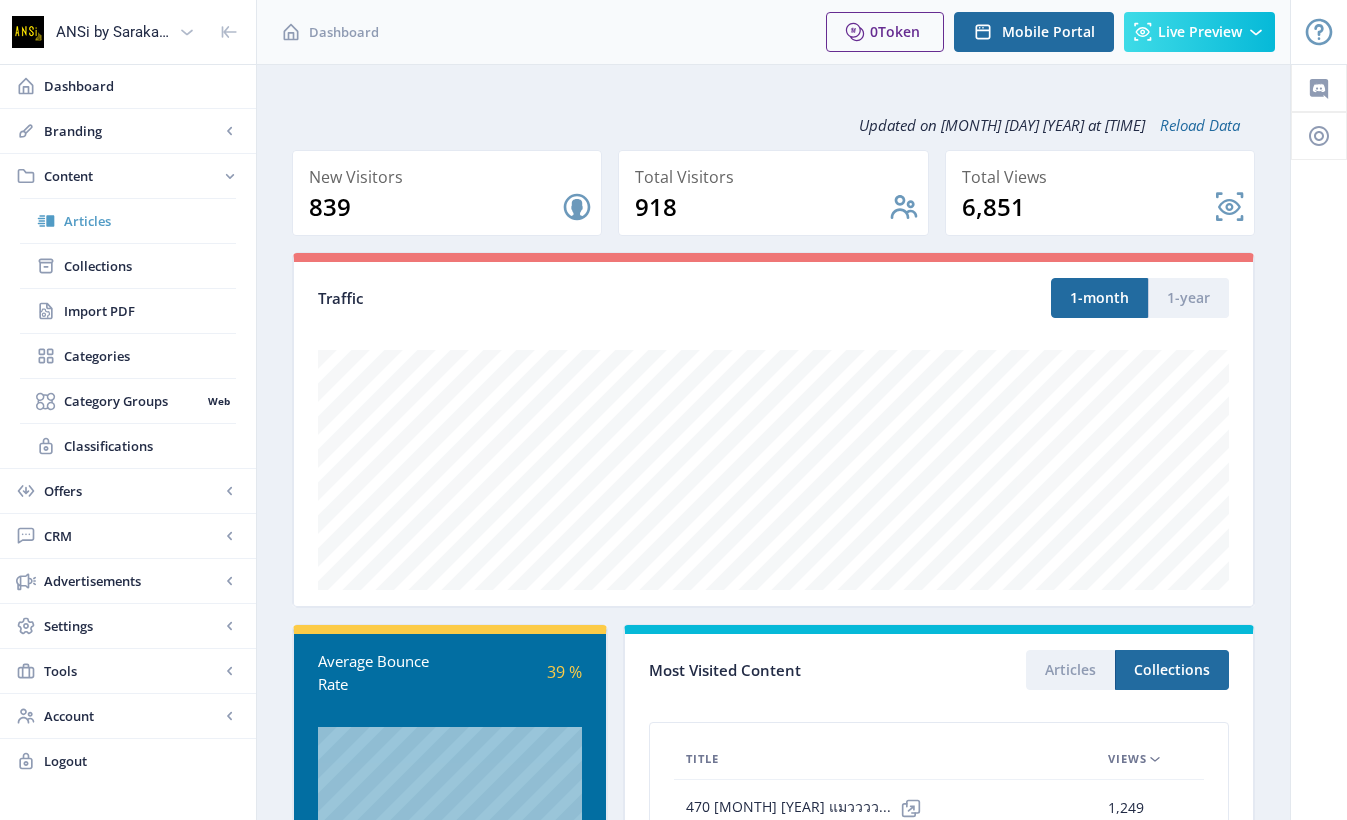 click on "Articles" at bounding box center (128, 221) 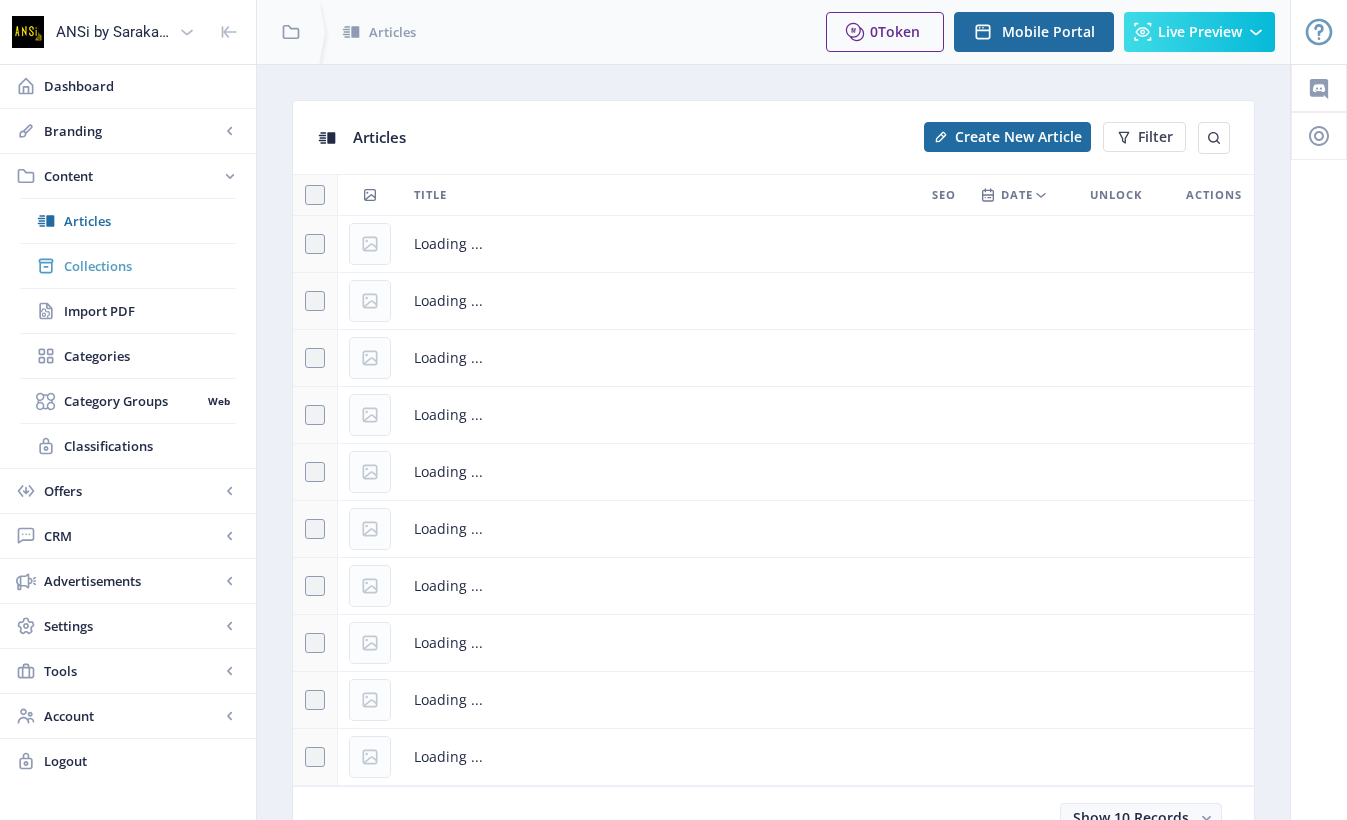 click on "Collections" at bounding box center [128, 266] 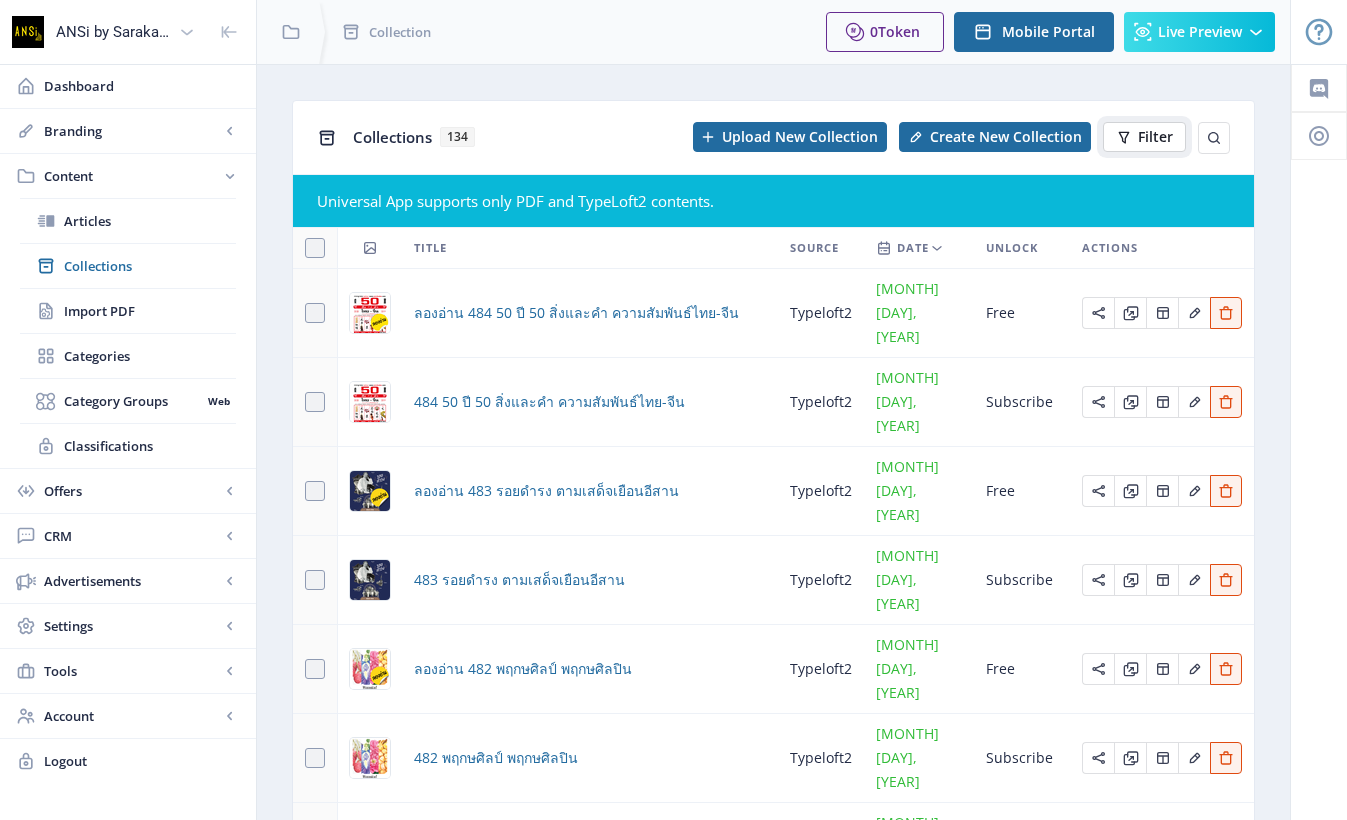 click on "Filter" 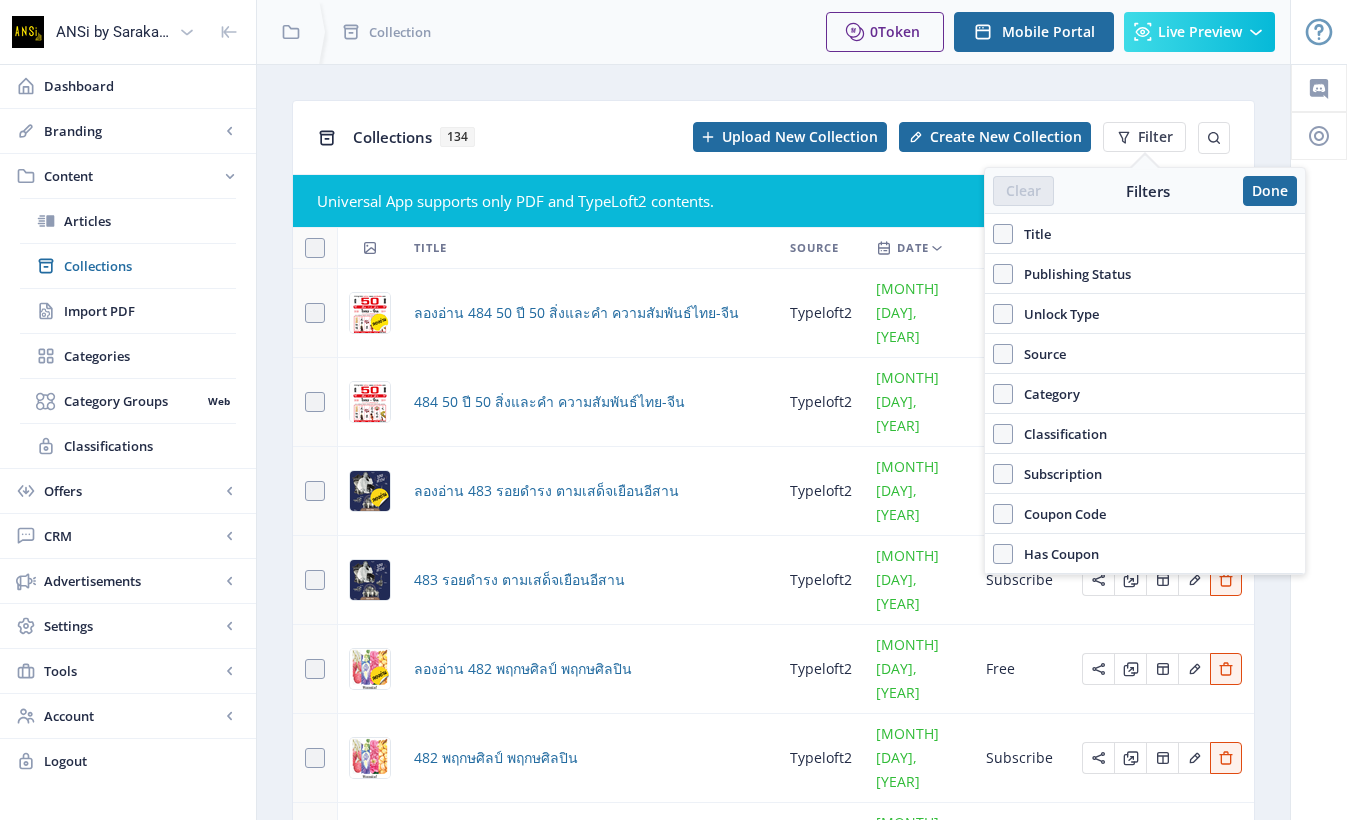 click on "Title" at bounding box center [1032, 234] 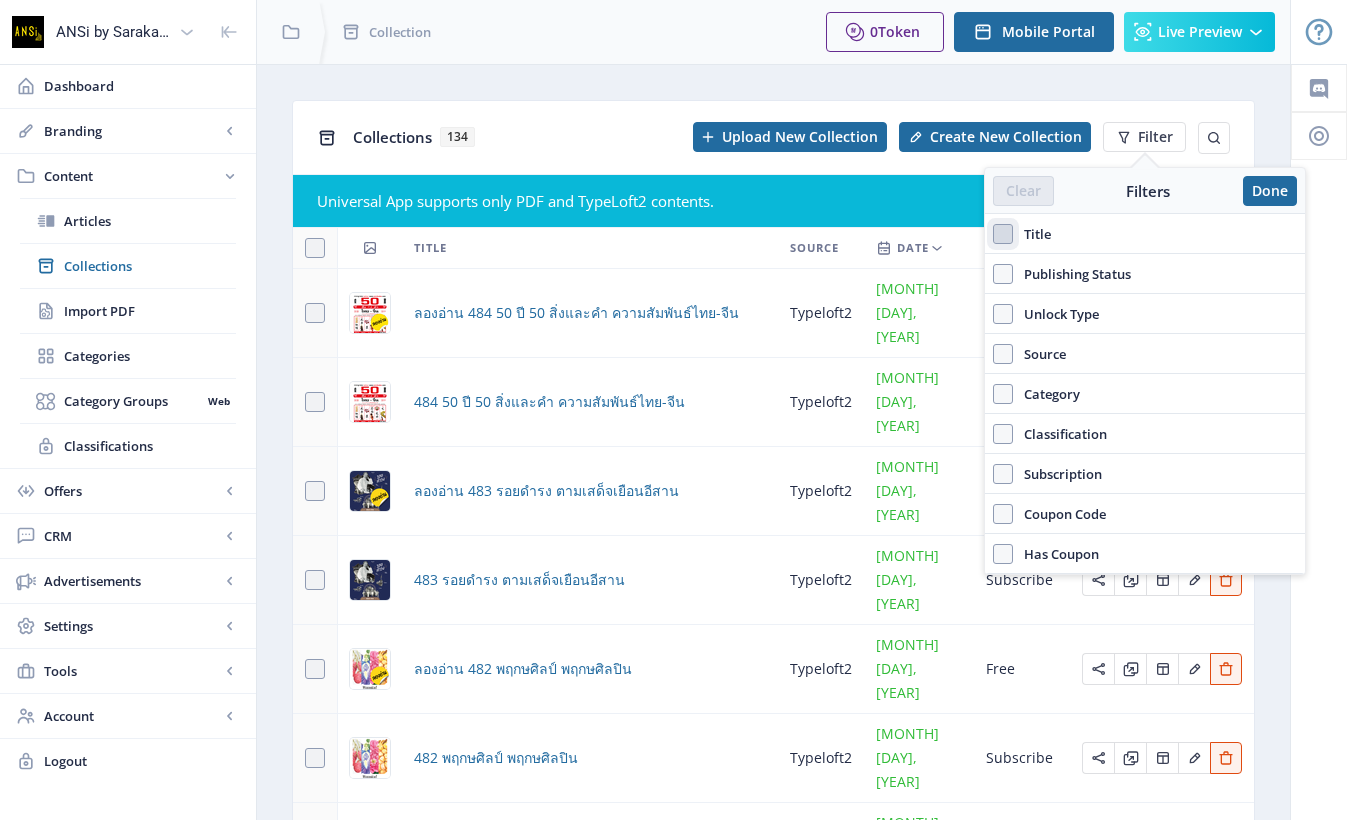 click on "Title" at bounding box center (993, 234) 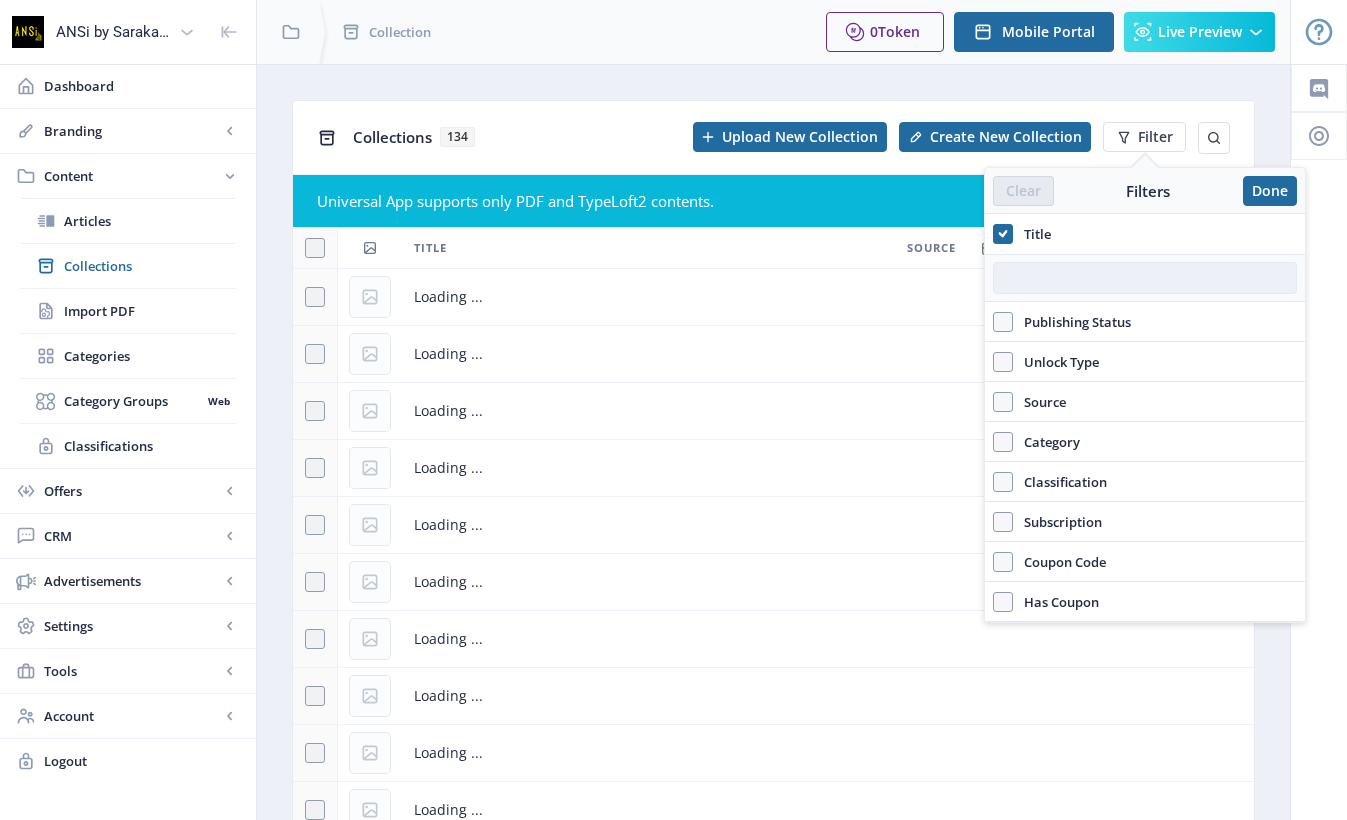 click at bounding box center [1145, 278] 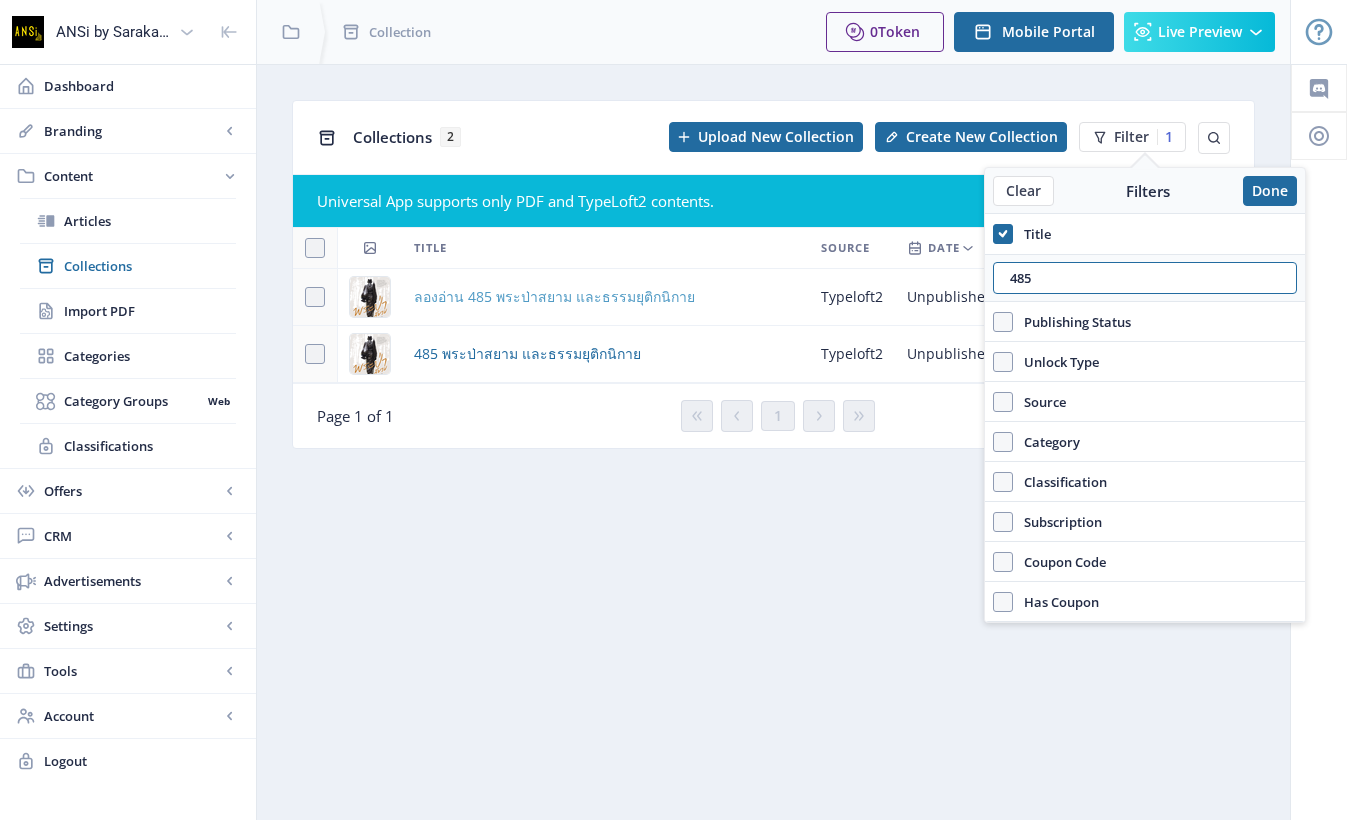 type on "485" 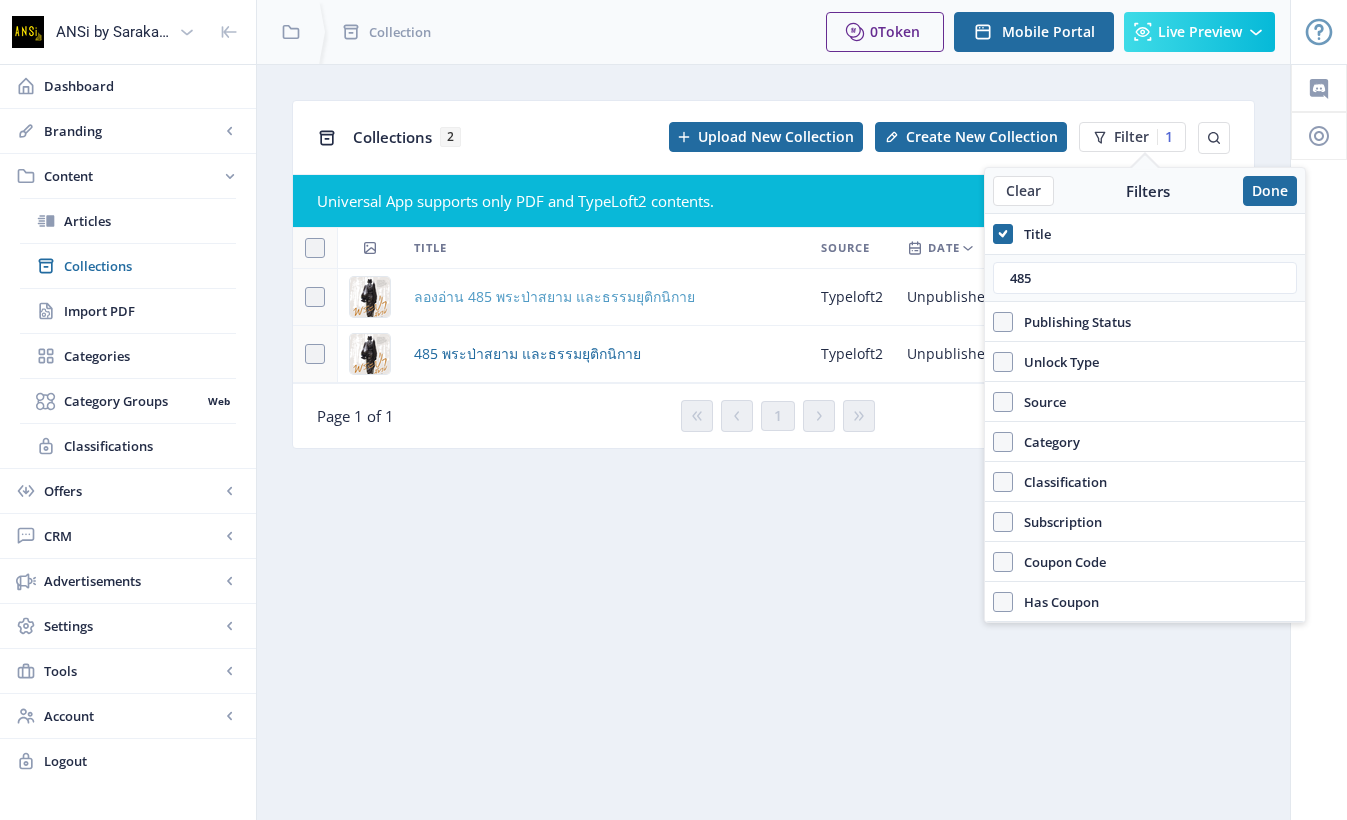 click on "ลองอ่าน 485 พระป่าสยาม และธรรมยุติกนิกาย" at bounding box center [554, 297] 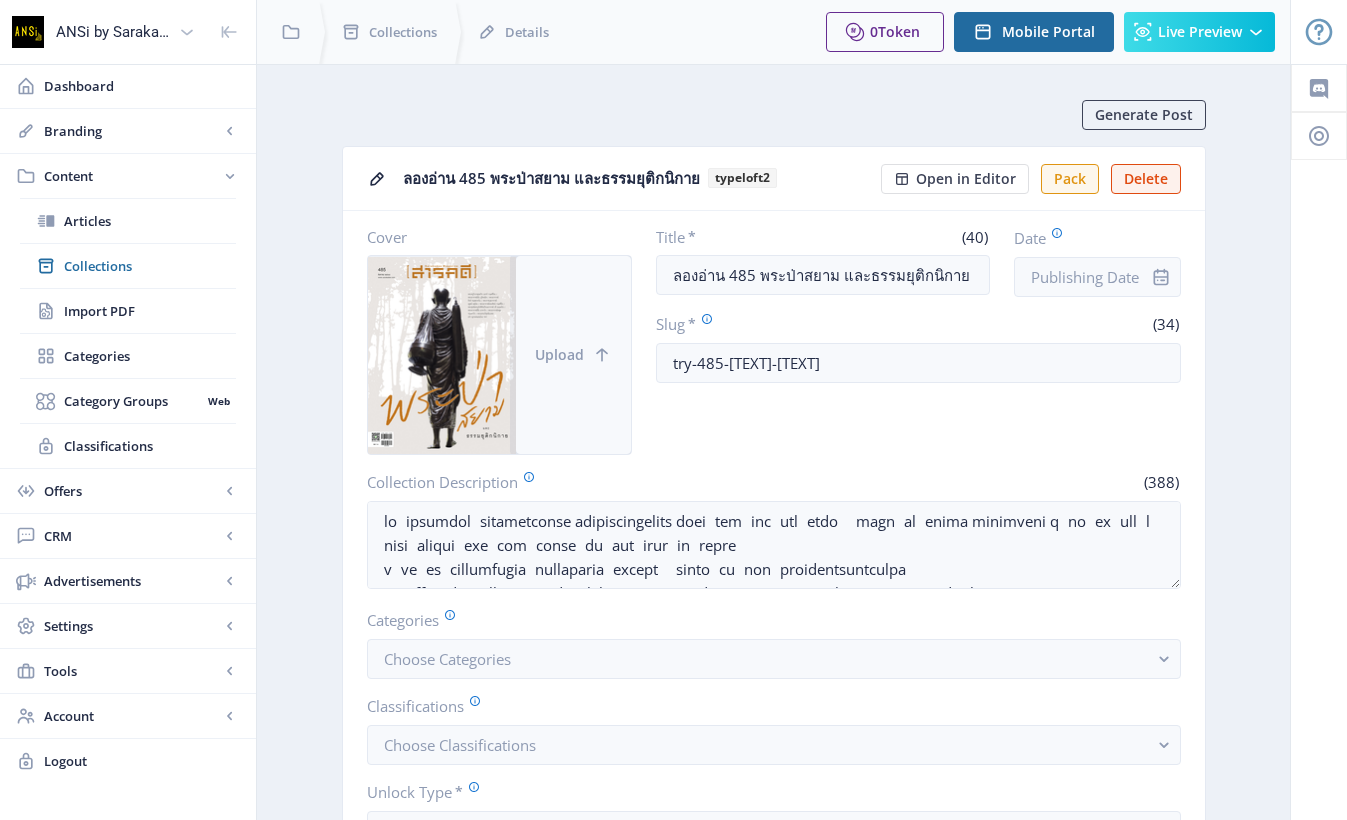 click on "Upload" at bounding box center [573, 355] 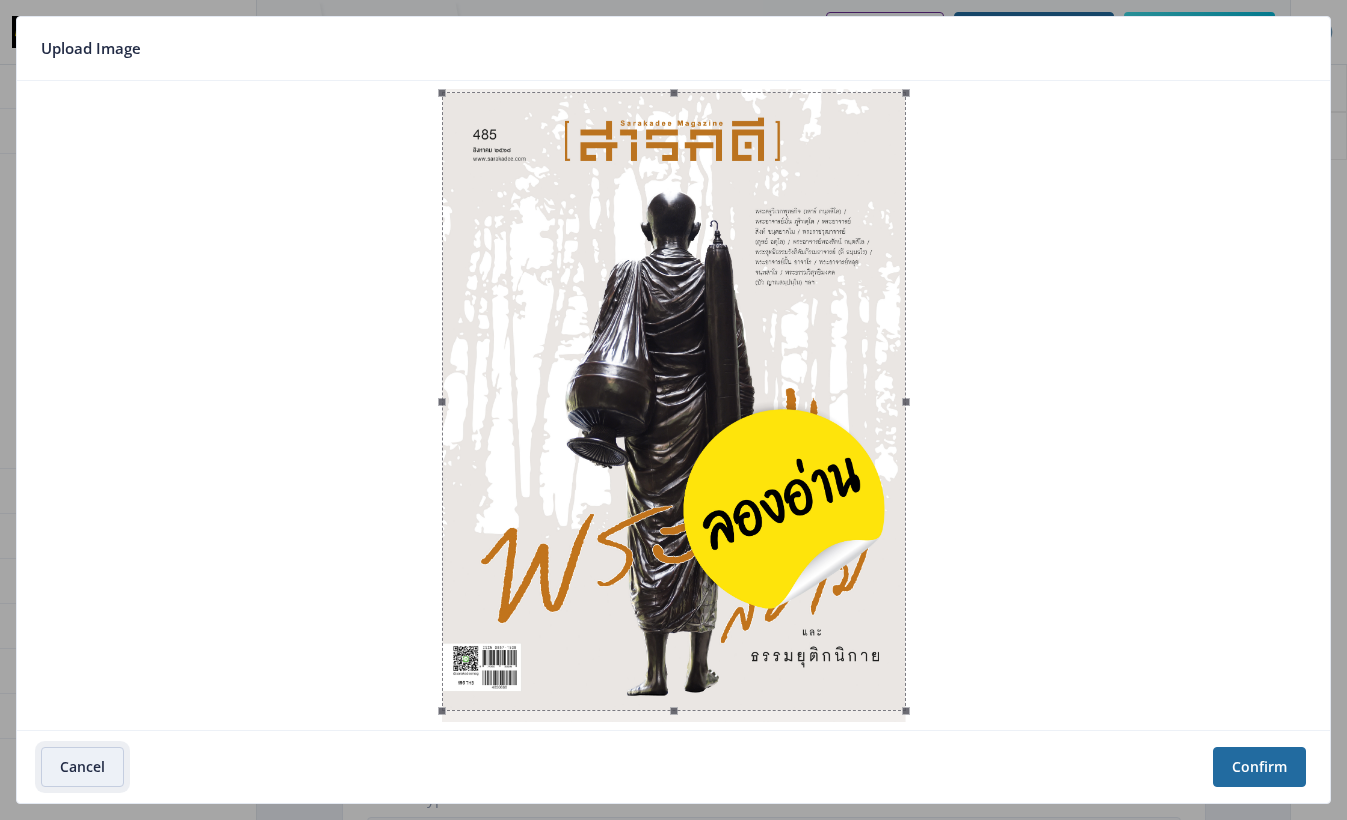 click 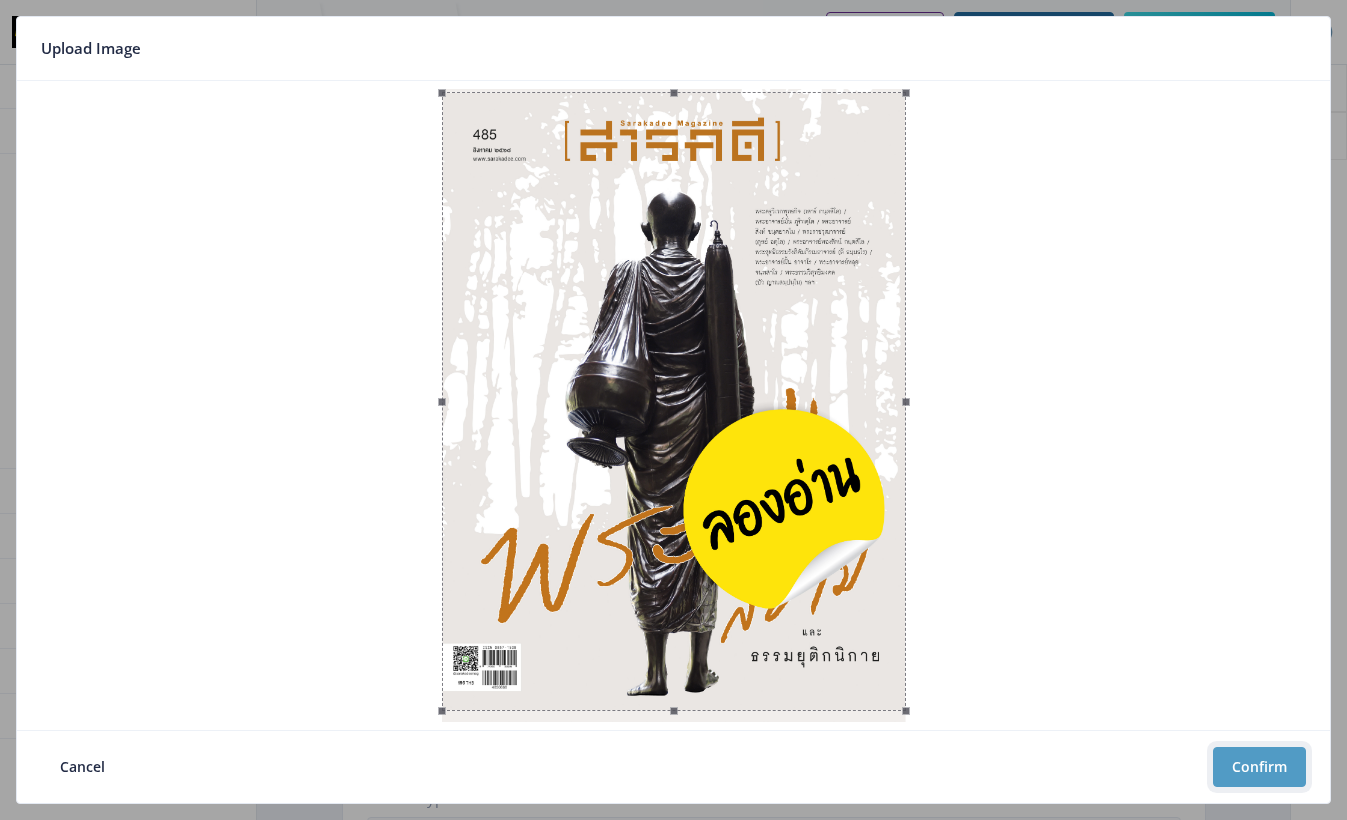 click on "Confirm" 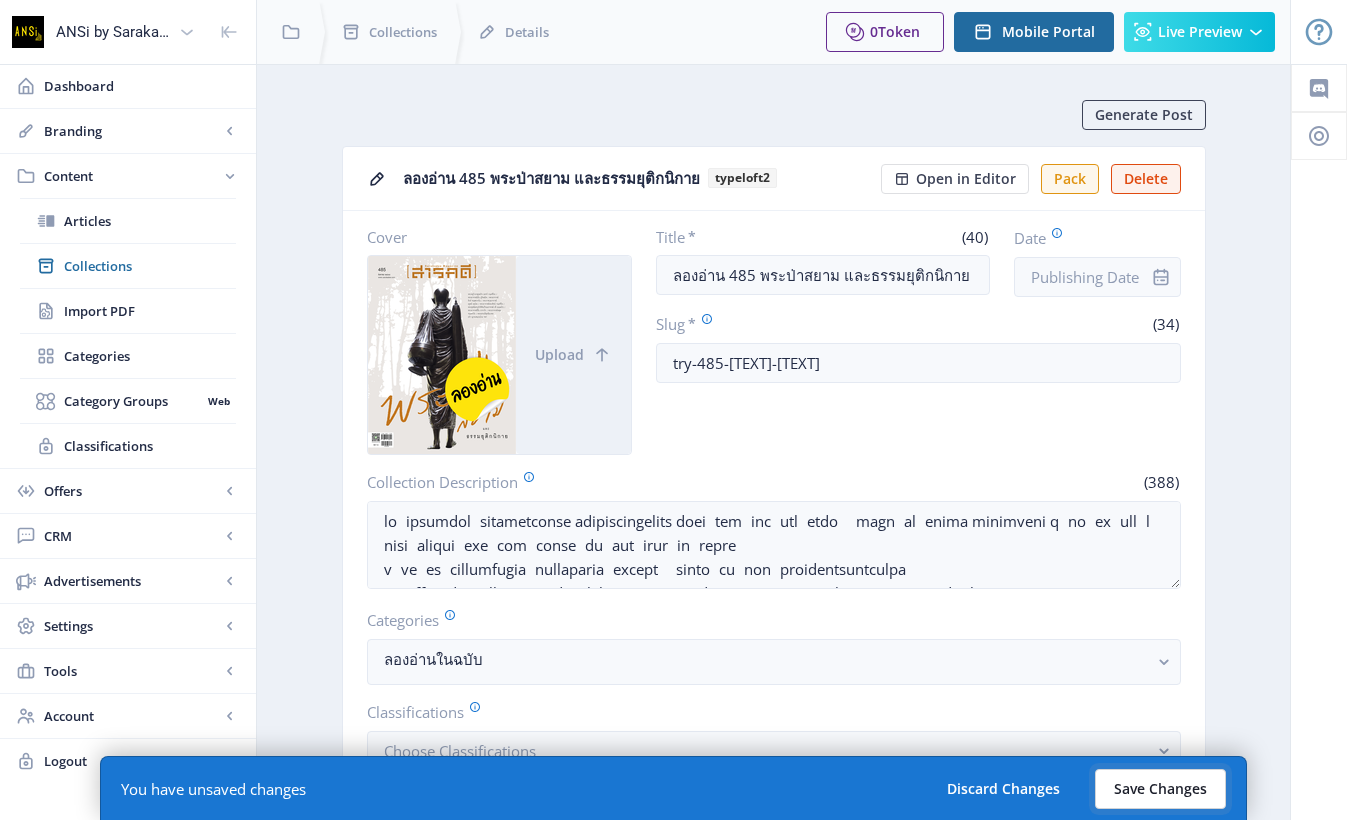 click on "Save Changes" 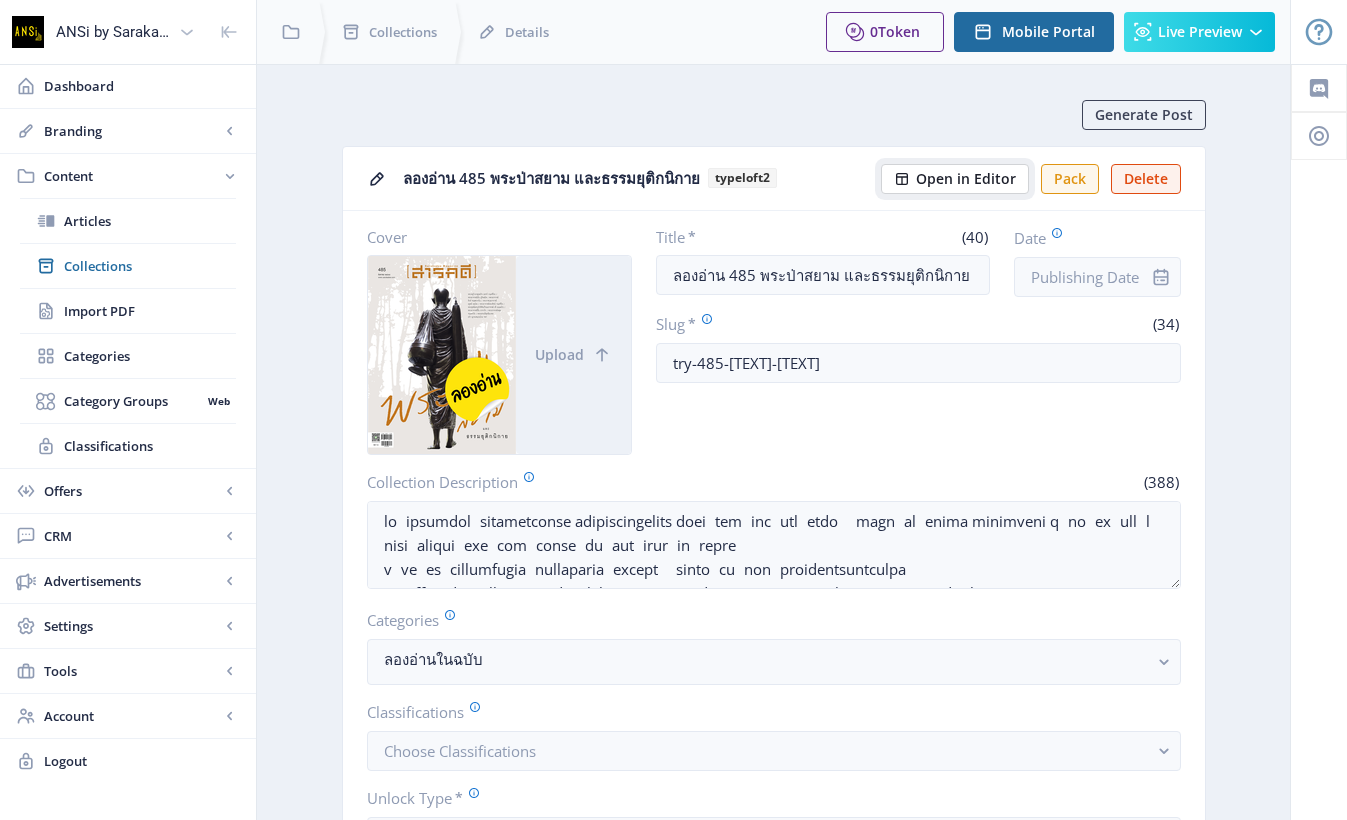 click on "Open in Editor" 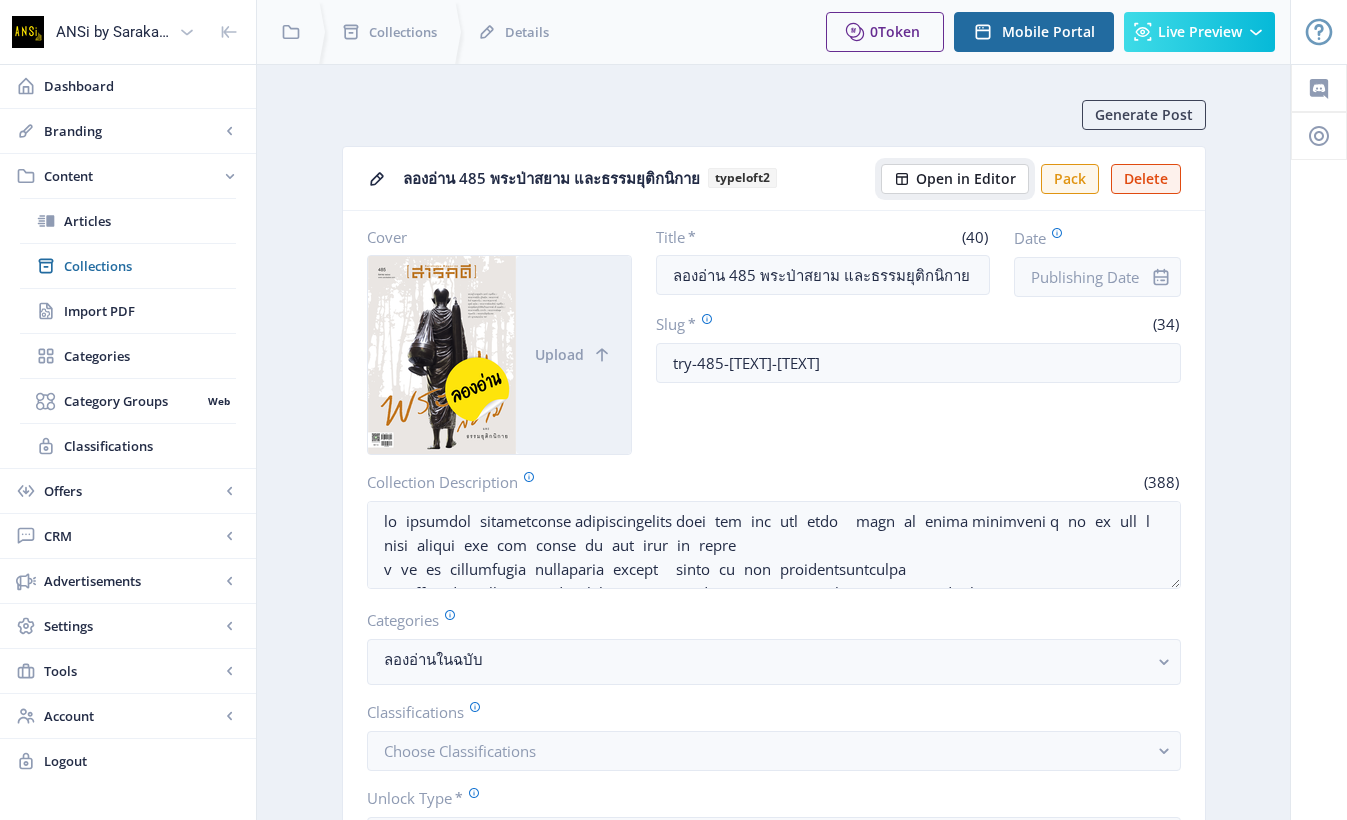click on "Open in Editor" 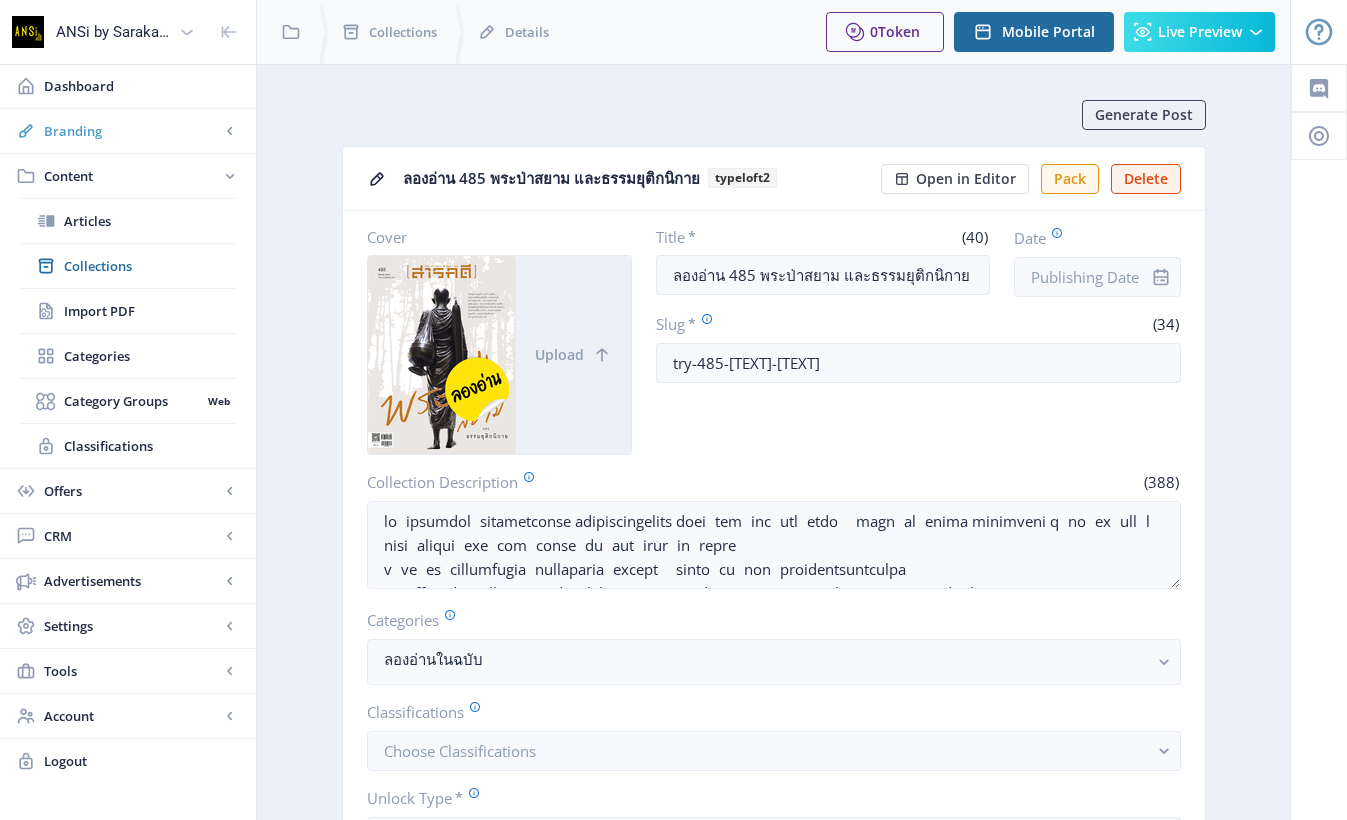click on "Branding" at bounding box center (132, 131) 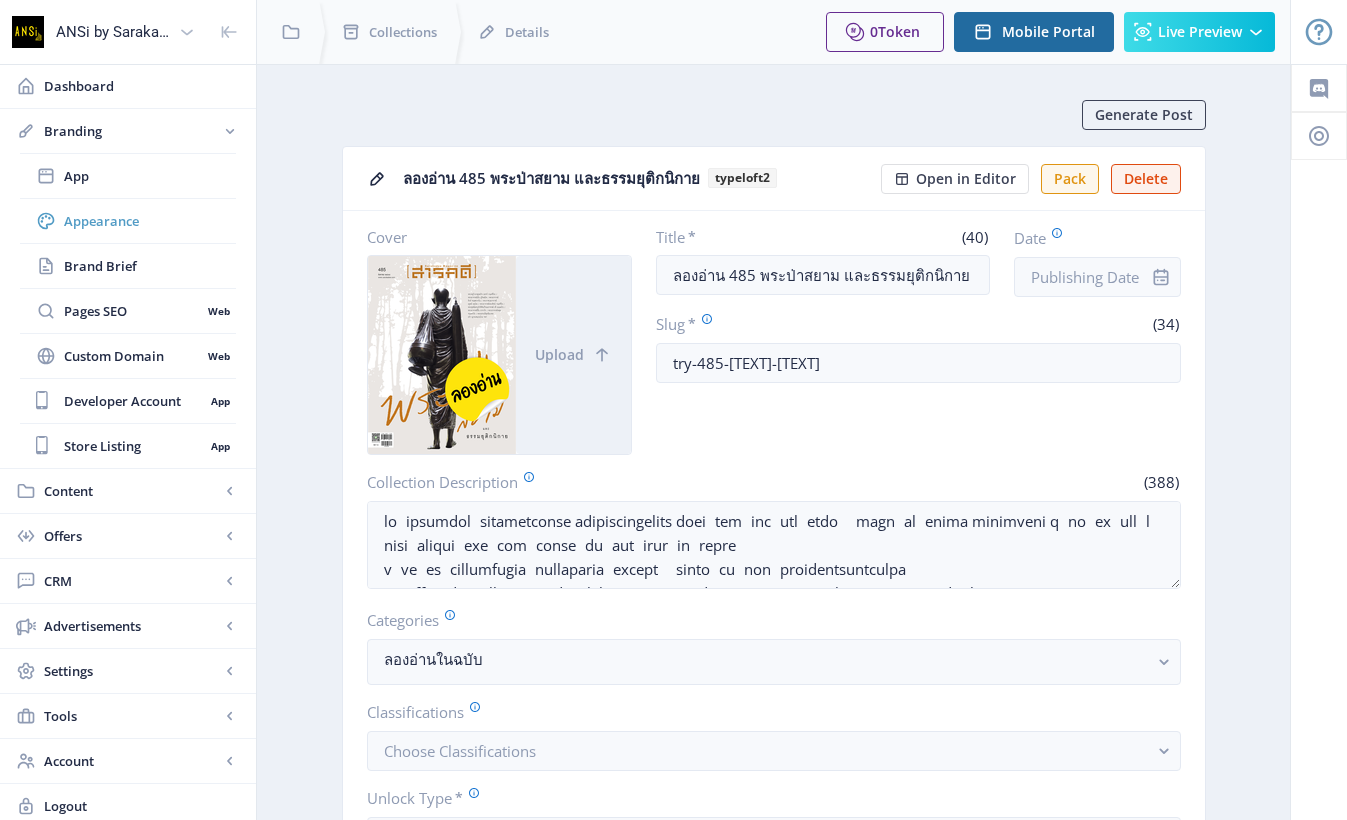 click on "Appearance" at bounding box center [150, 221] 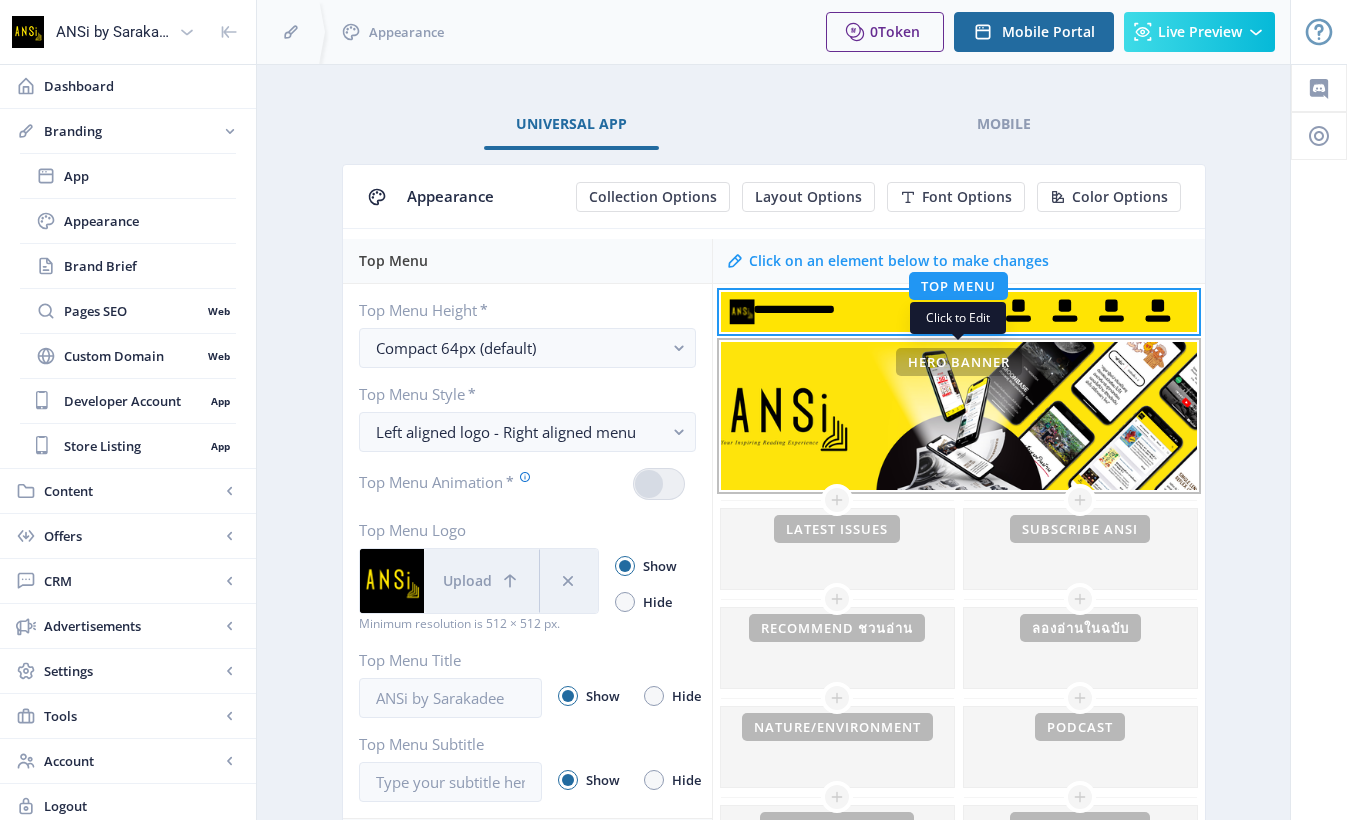 click on "This banner is currently hidden   To show your banner image on the homepage, unhide it on your banner settings" 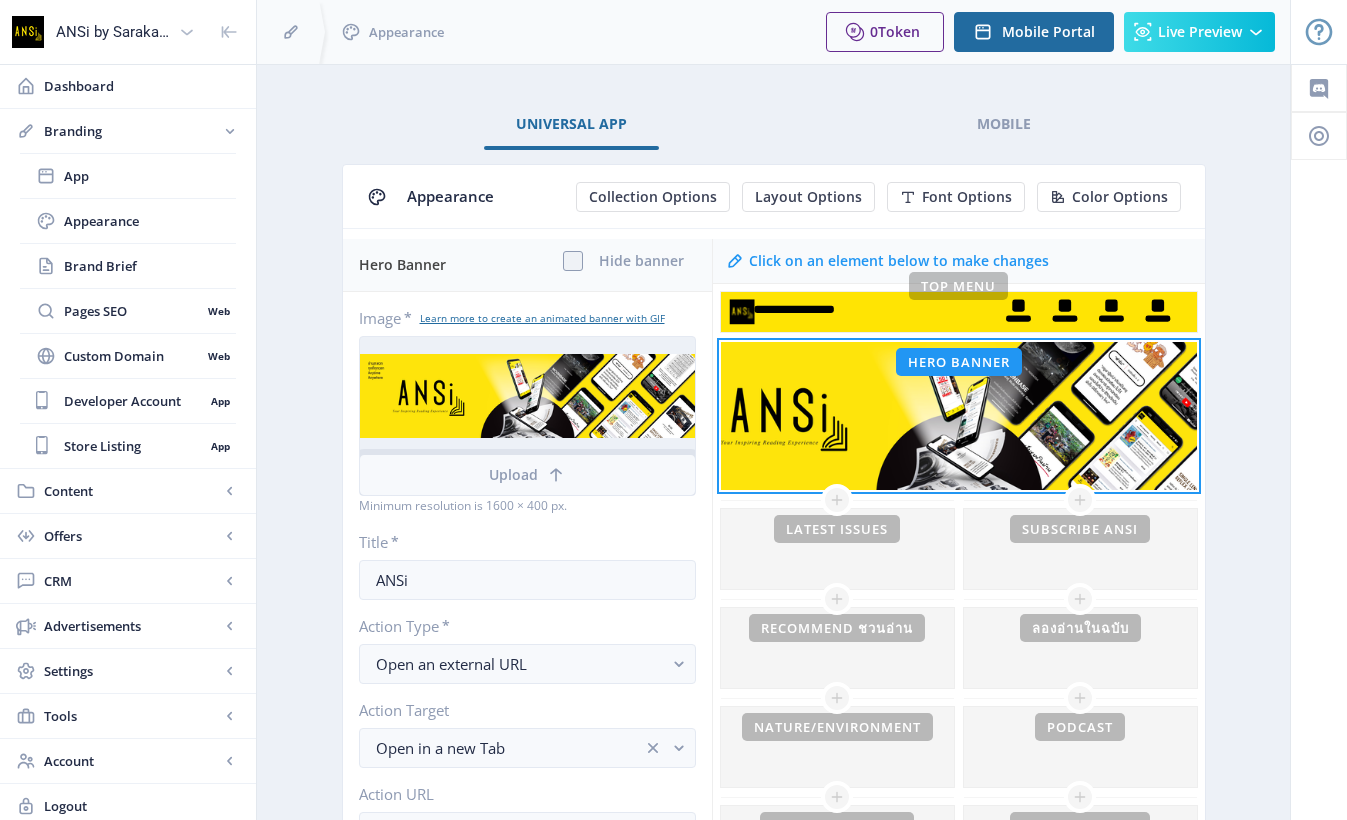 click on "Upload" 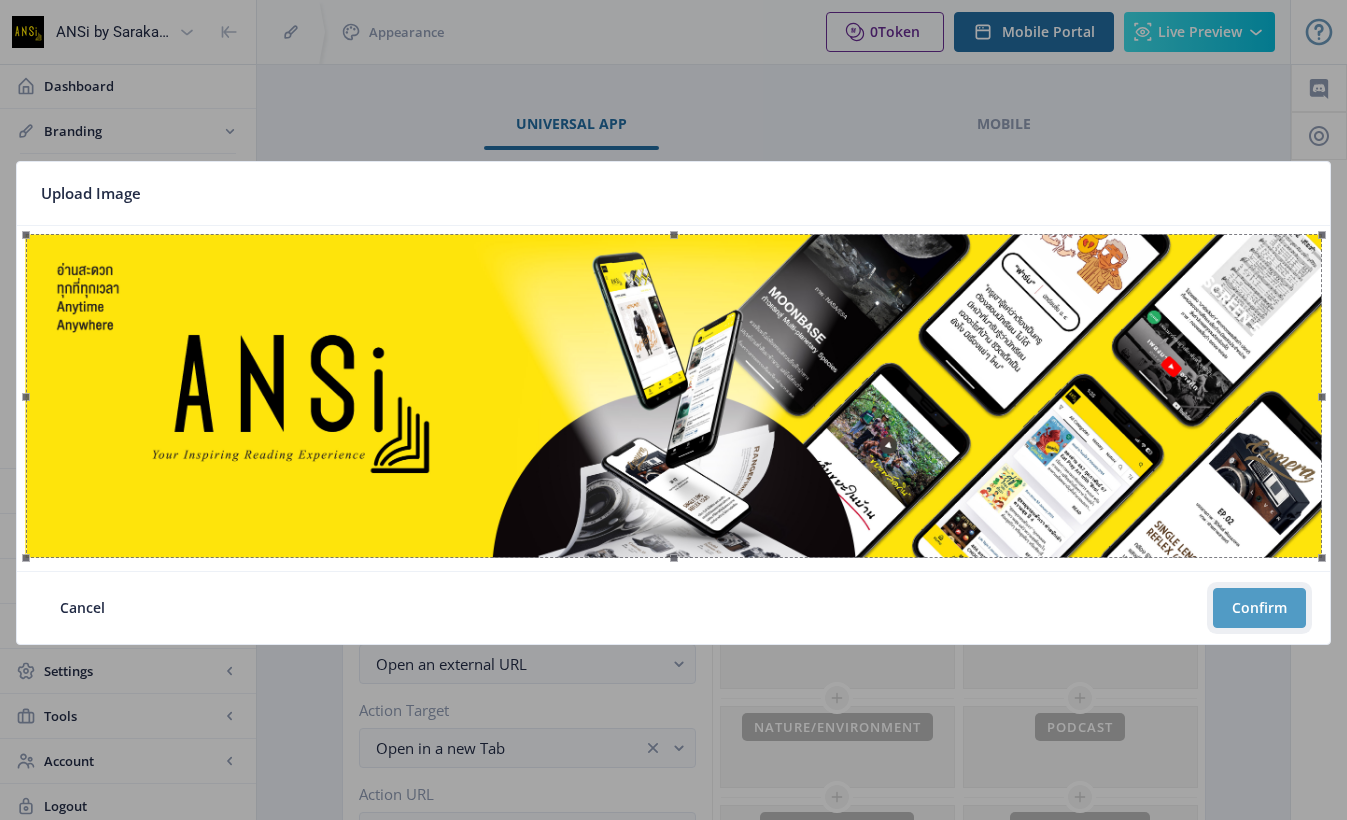 click on "Confirm" 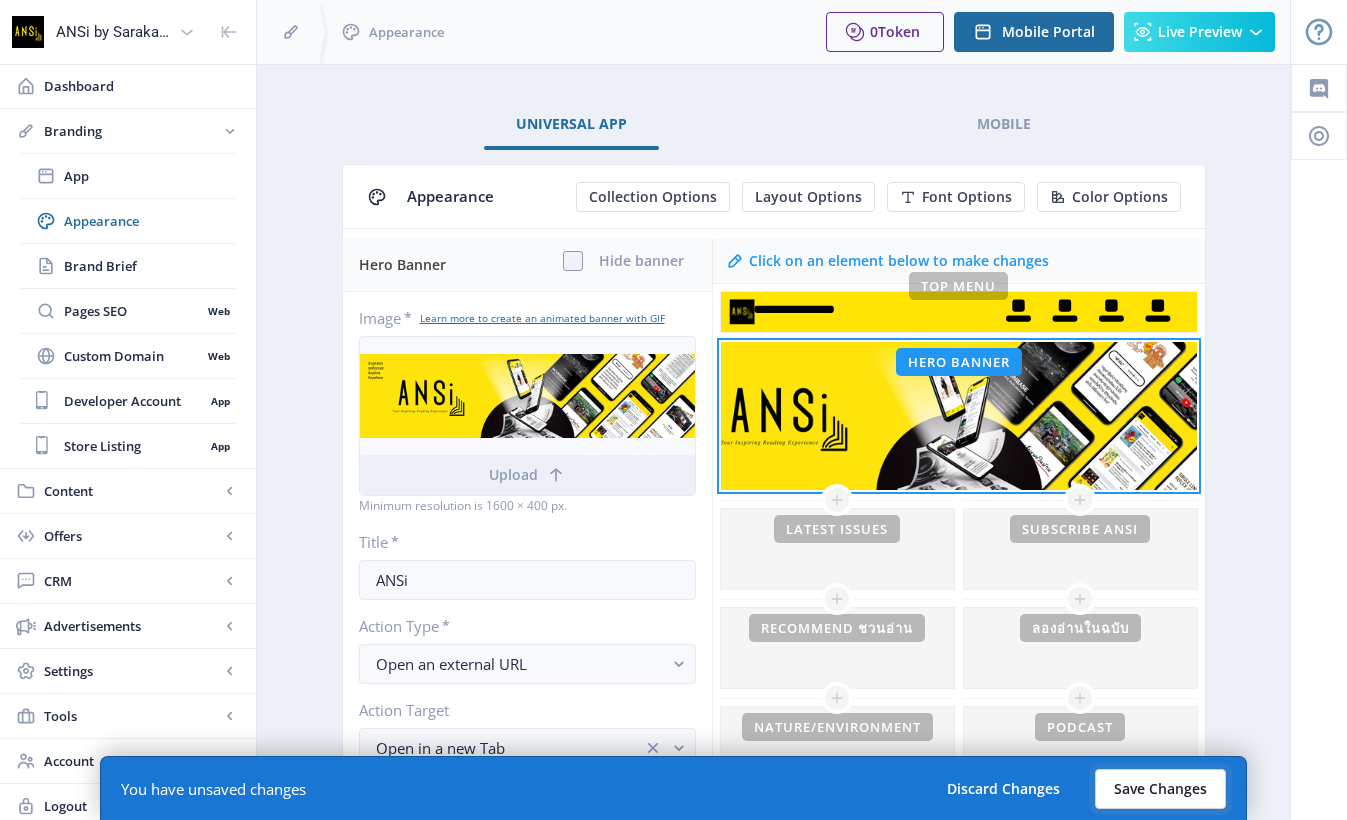 click on "Save Changes" 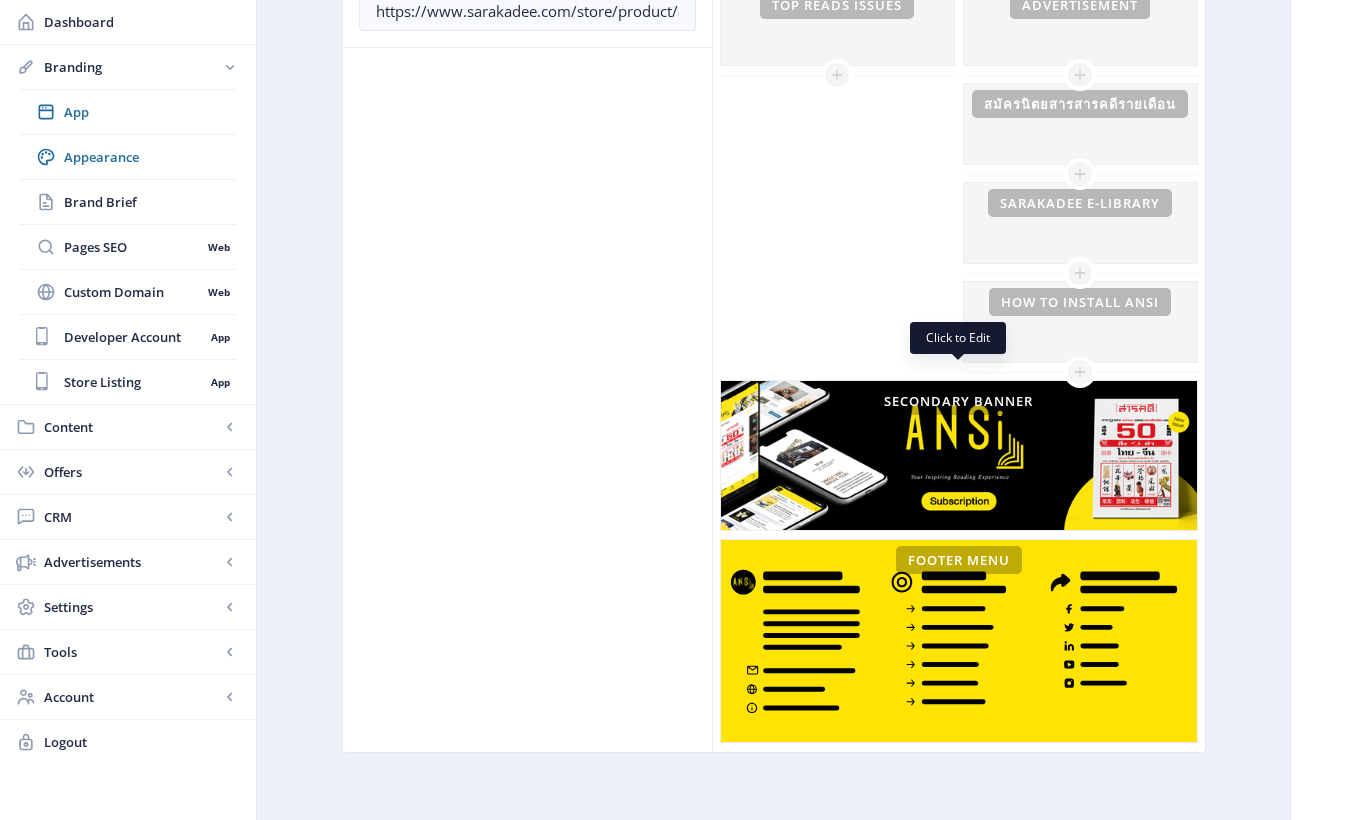 scroll, scrollTop: 840, scrollLeft: 0, axis: vertical 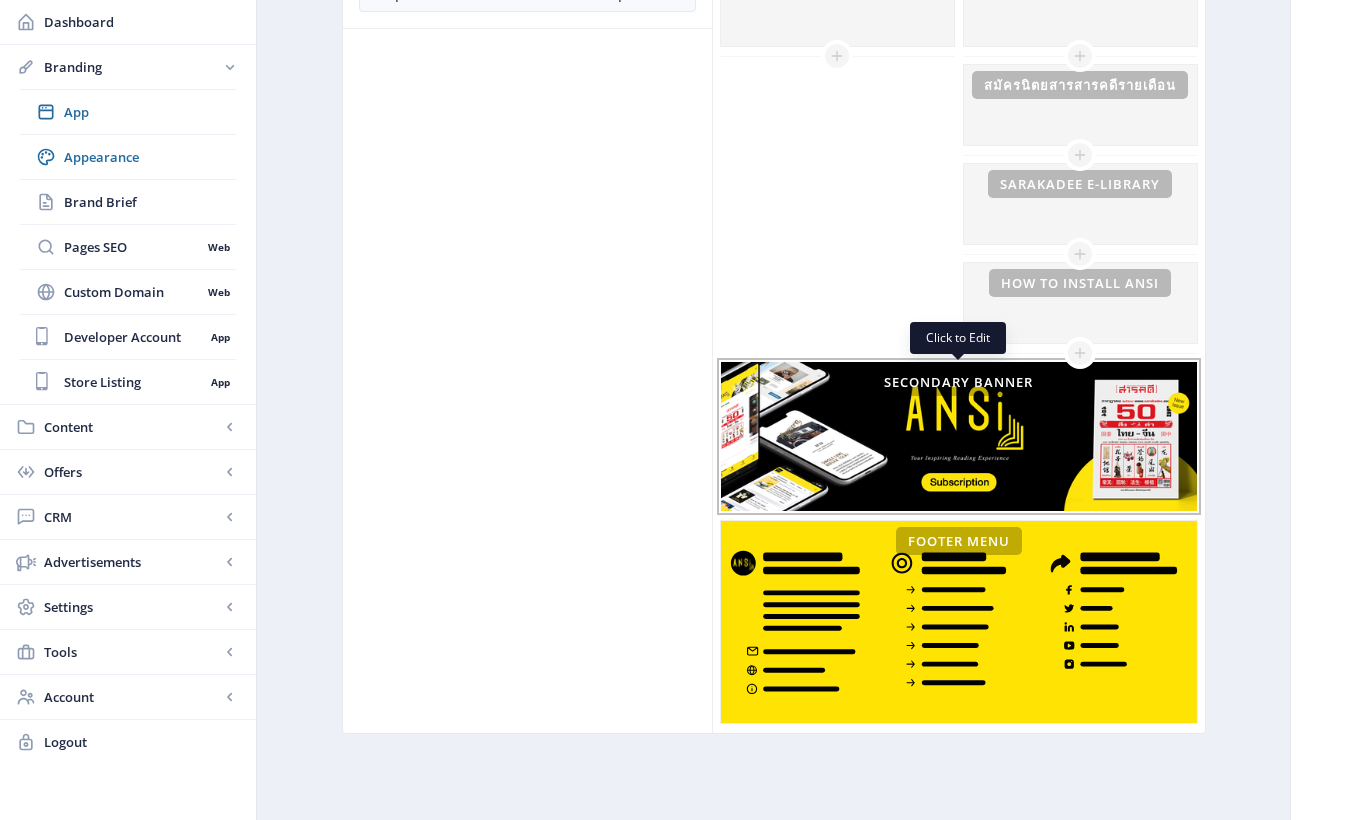 click on "This banner is currently hidden   To show your banner image on the homepage, unhide it on your banner settings" 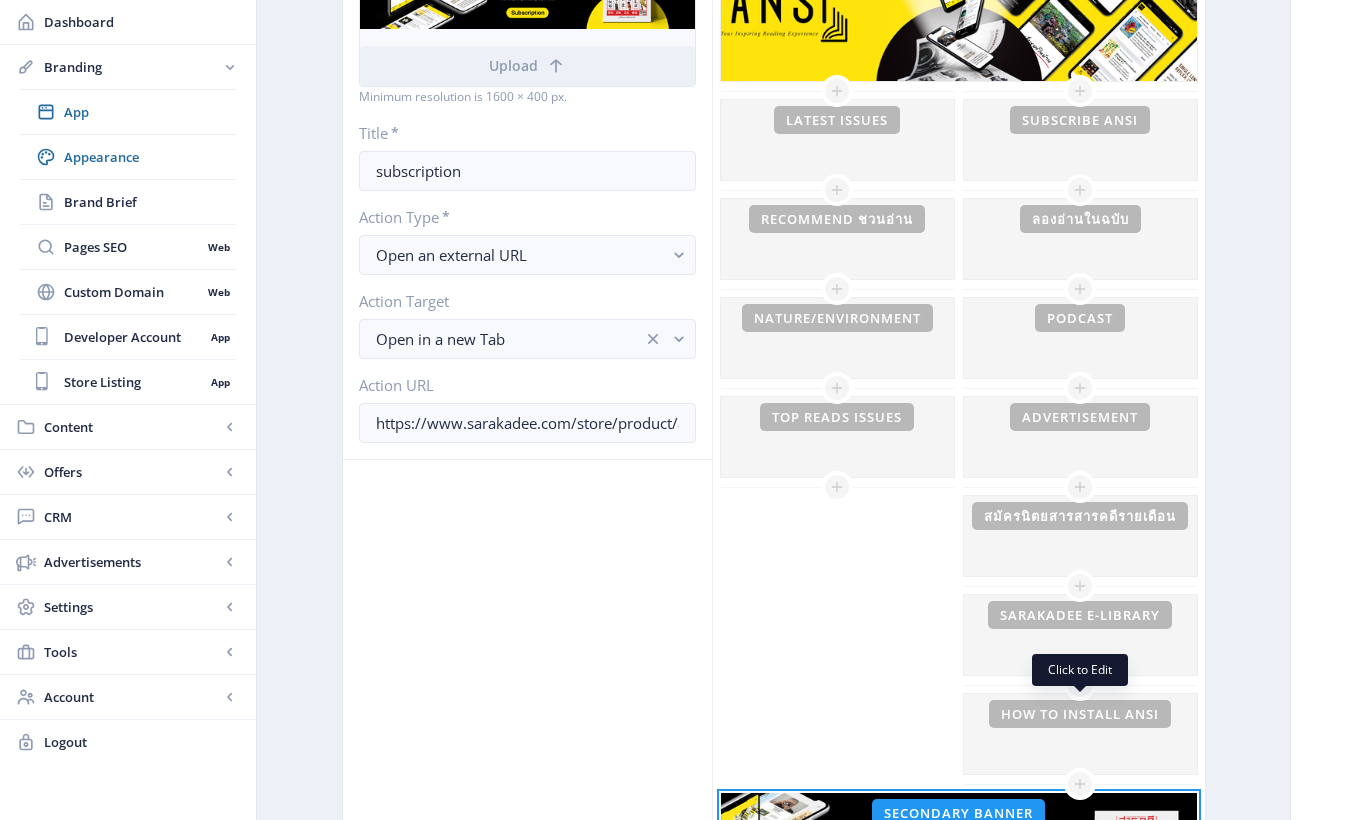 scroll, scrollTop: 315, scrollLeft: 0, axis: vertical 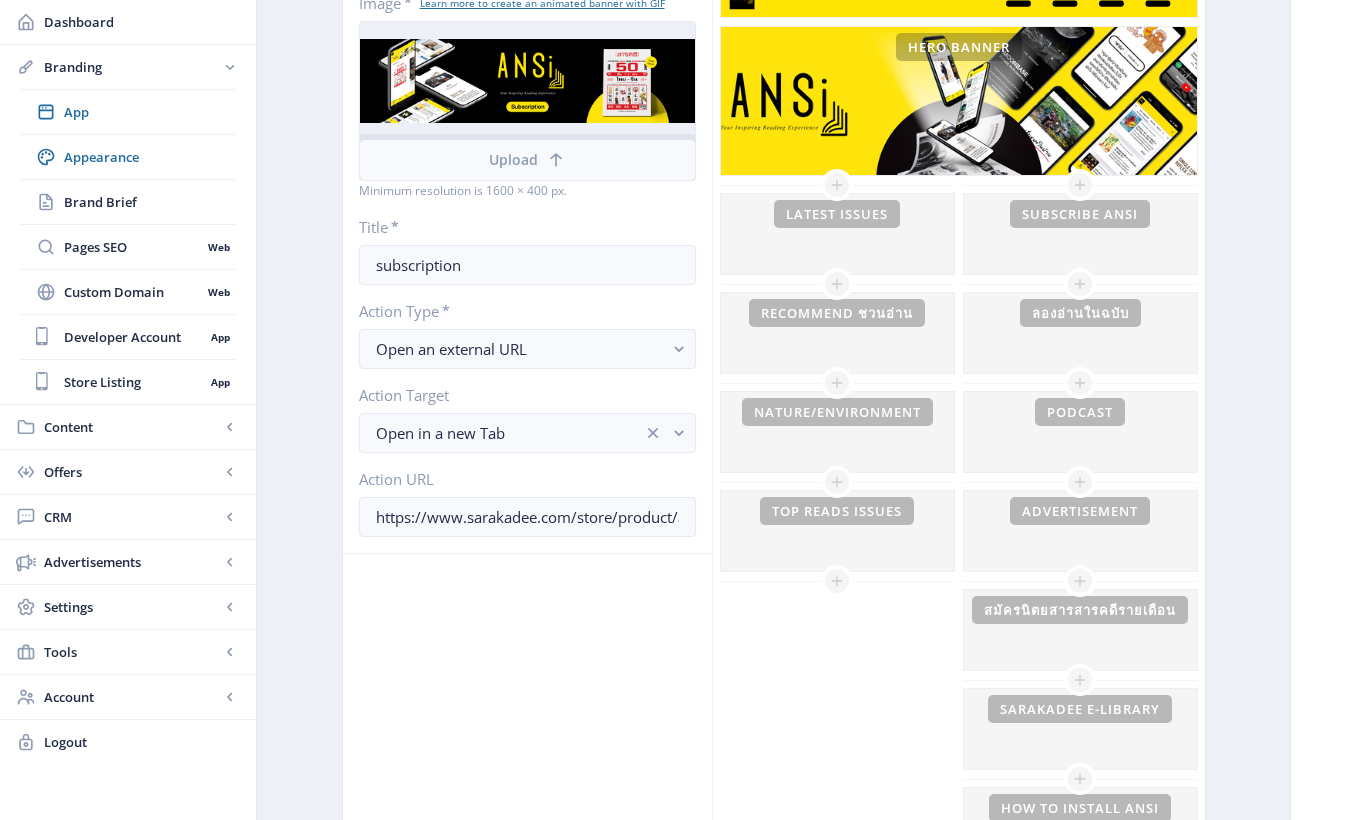 click on "Upload" 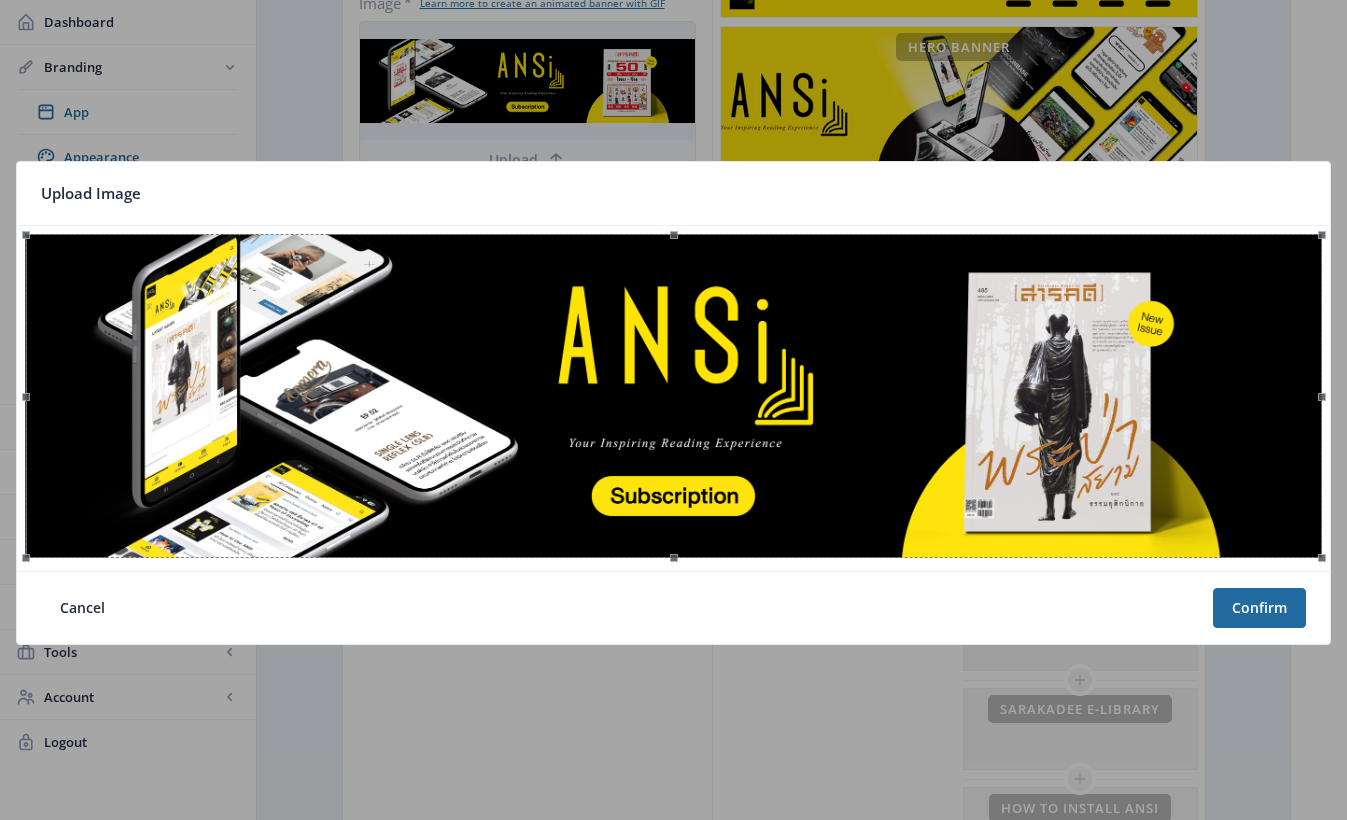 scroll, scrollTop: 0, scrollLeft: 0, axis: both 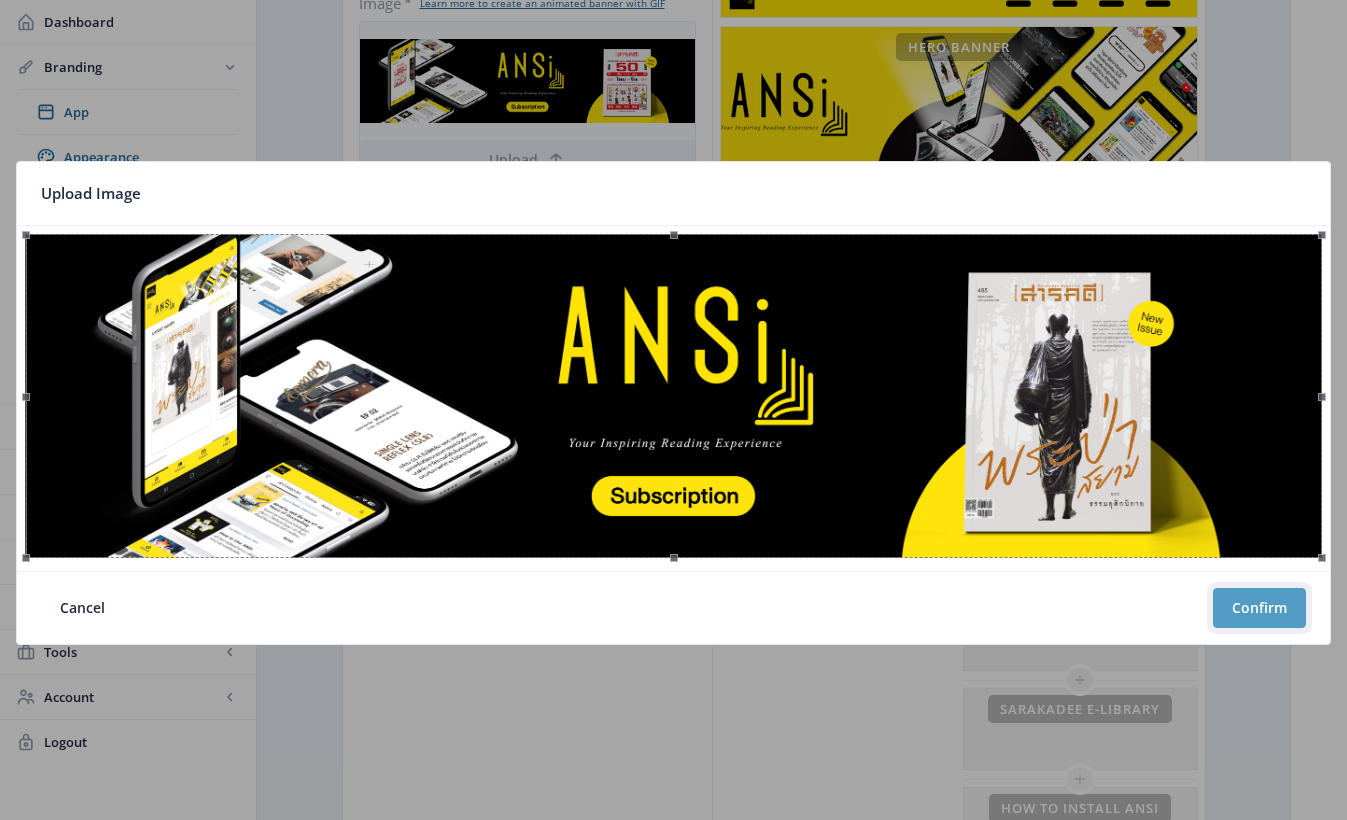 click on "Confirm" 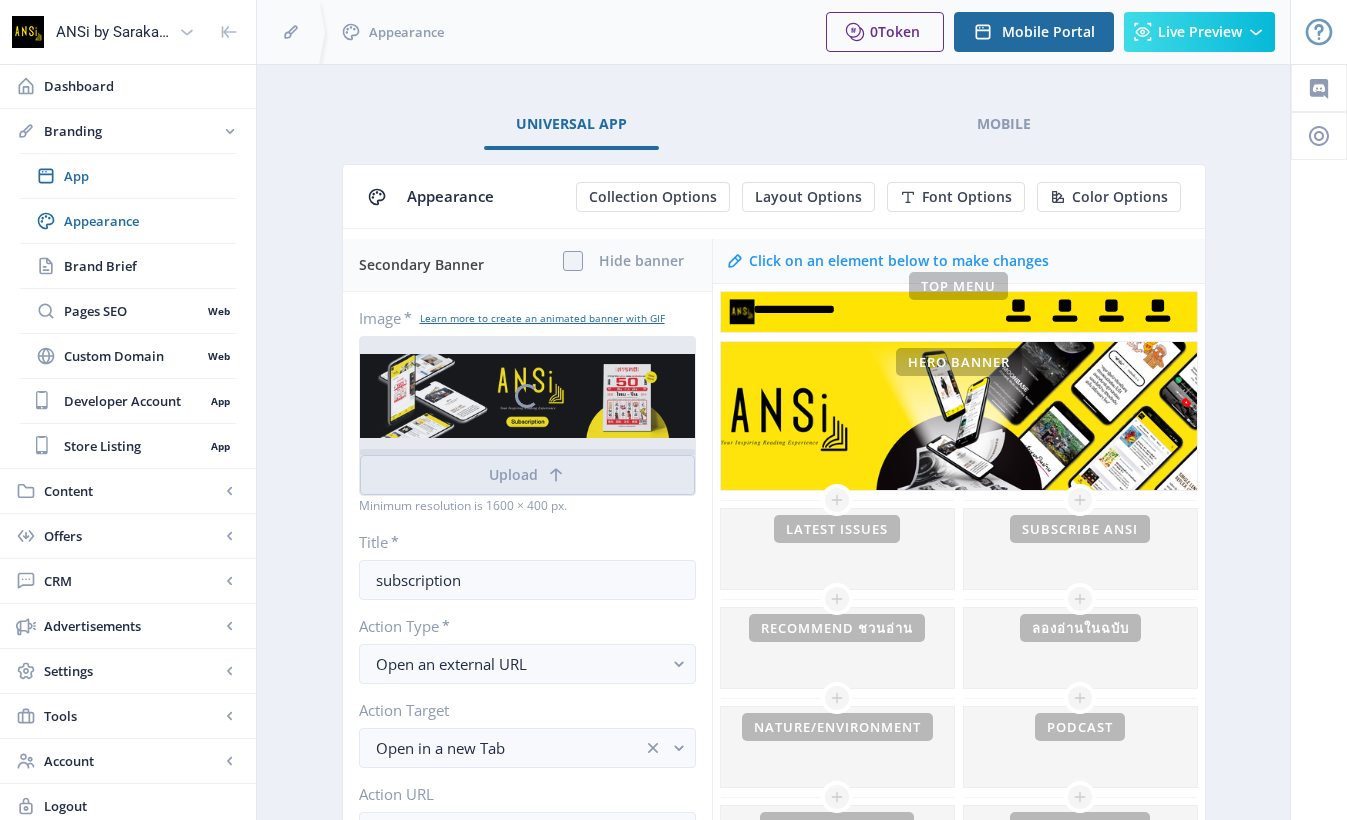 scroll, scrollTop: 315, scrollLeft: 0, axis: vertical 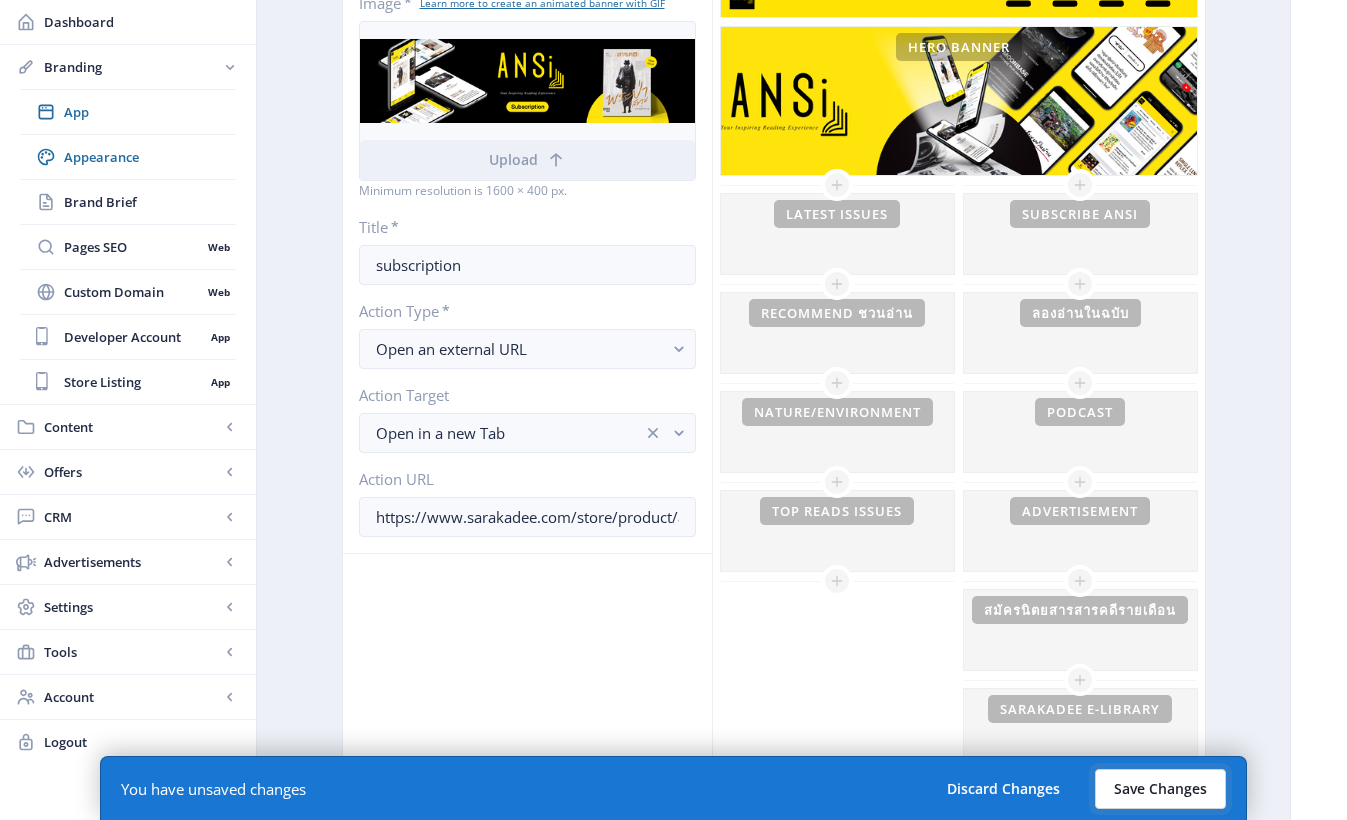 click on "Save Changes" 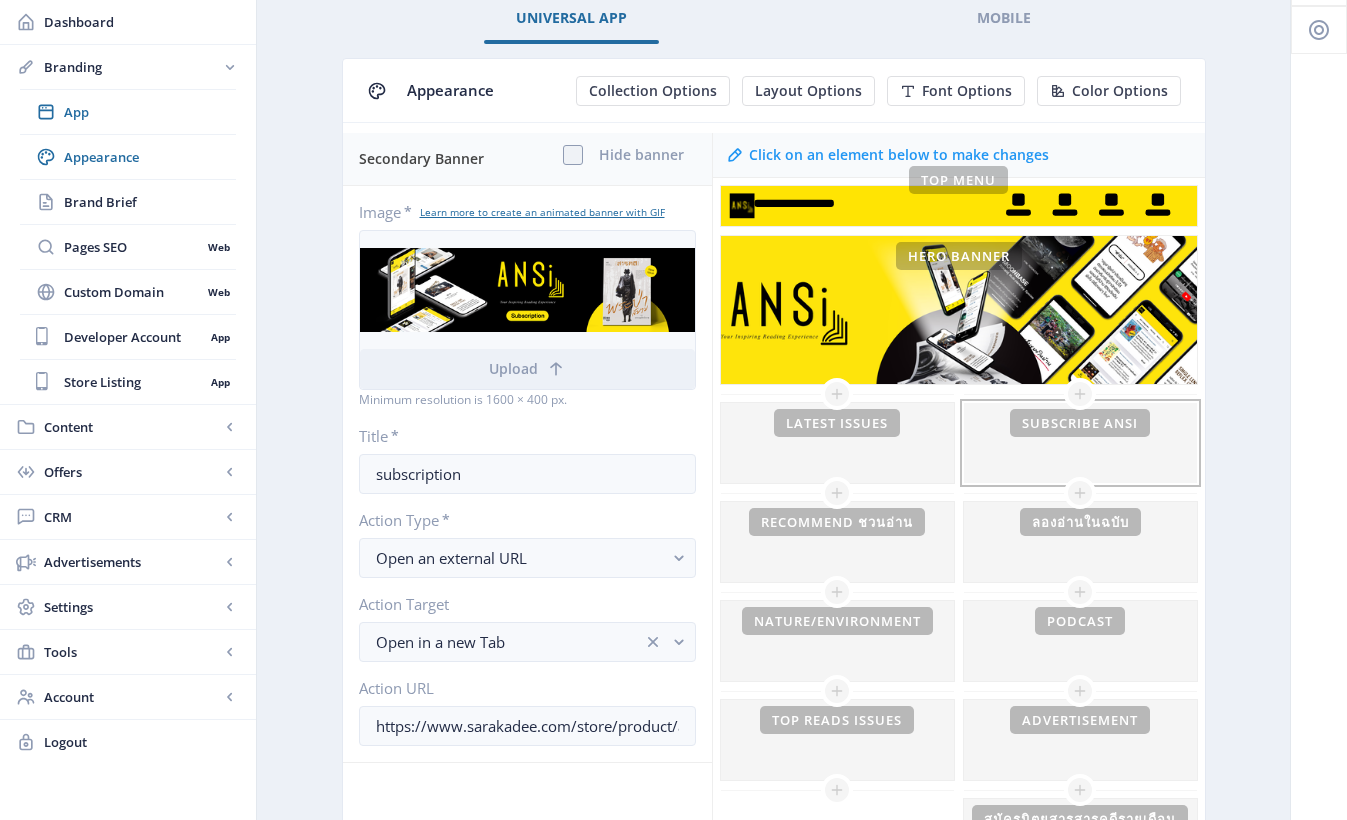scroll, scrollTop: 51, scrollLeft: 0, axis: vertical 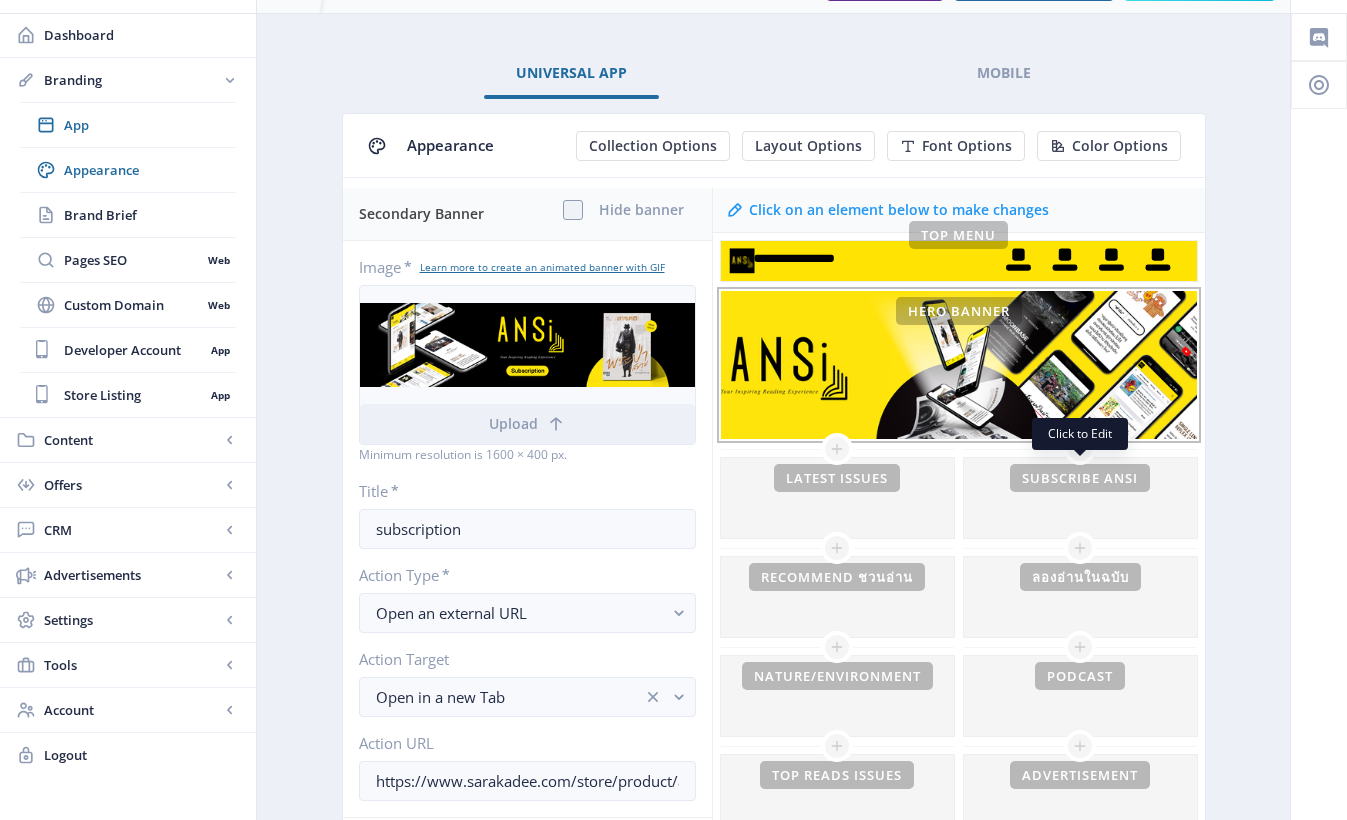 click on "This banner is currently hidden   To show your banner image on the homepage, unhide it on your banner settings" 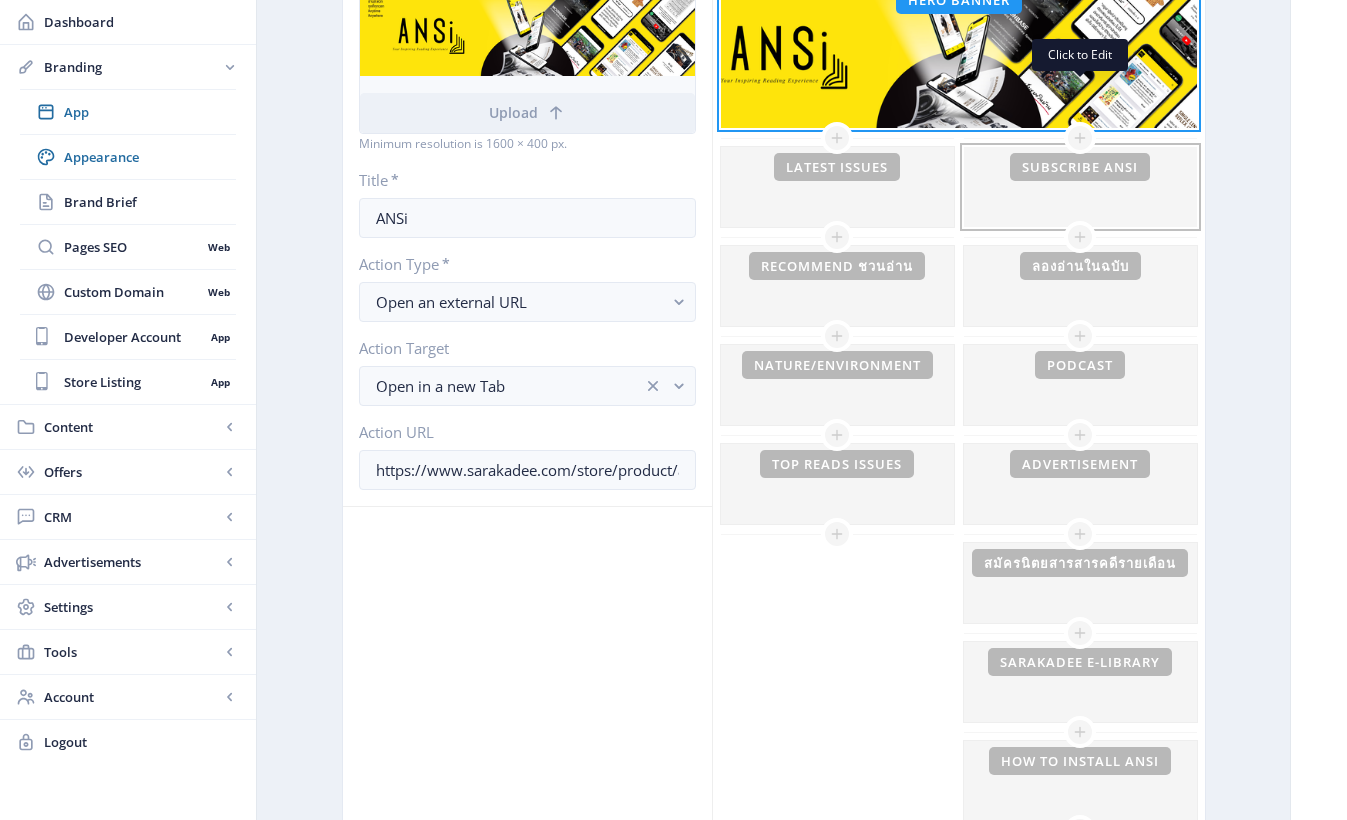 scroll, scrollTop: 840, scrollLeft: 0, axis: vertical 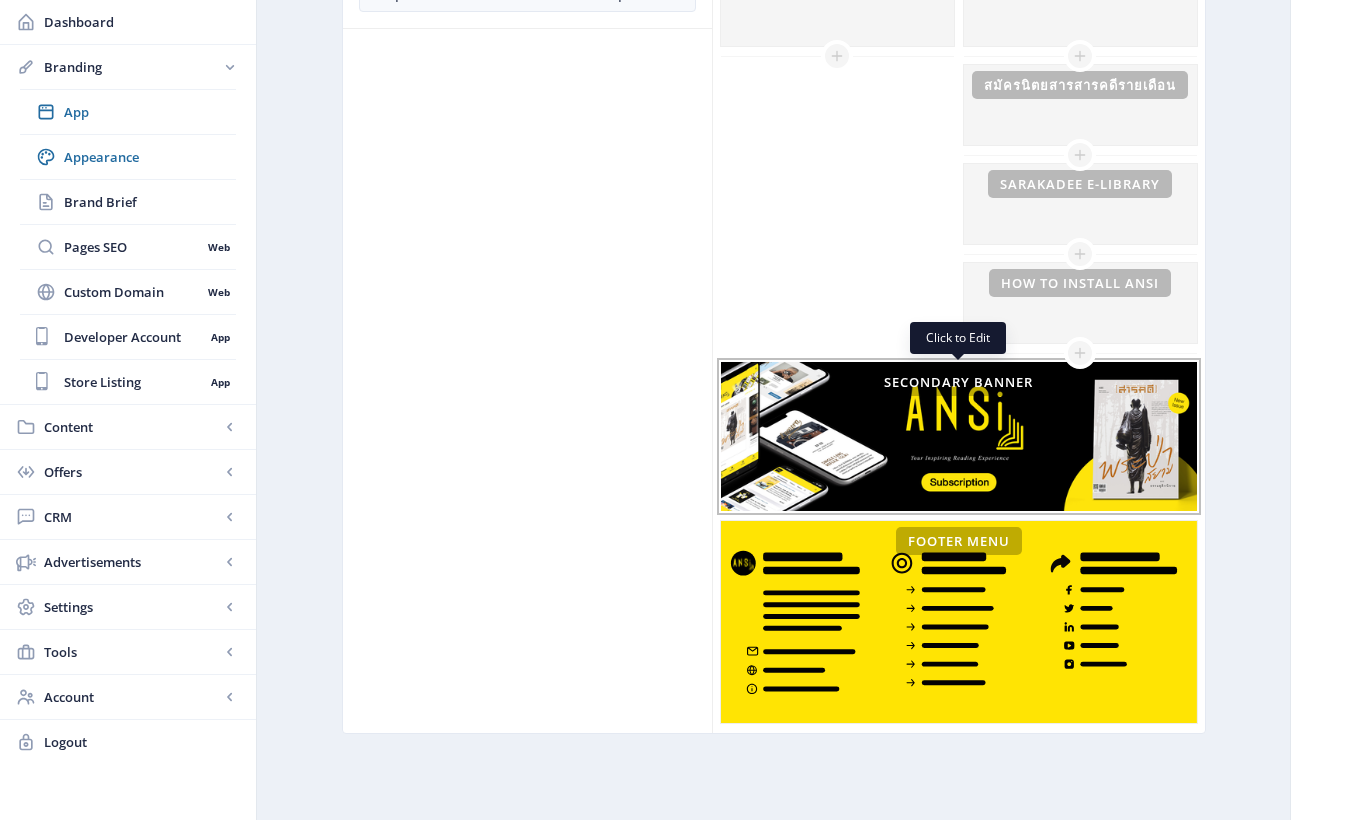 click on "This banner is currently hidden   To show your banner image on the homepage, unhide it on your banner settings" 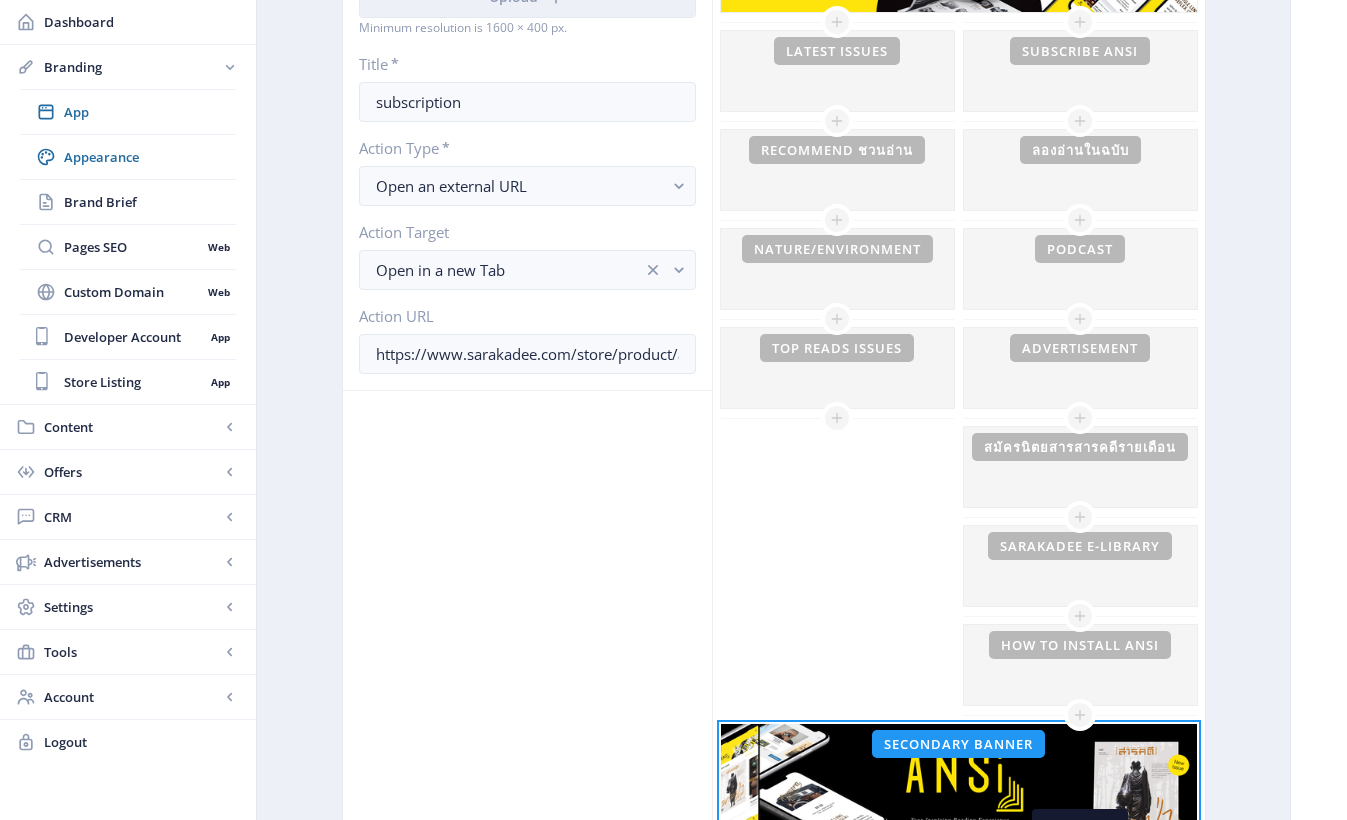 scroll, scrollTop: 0, scrollLeft: 0, axis: both 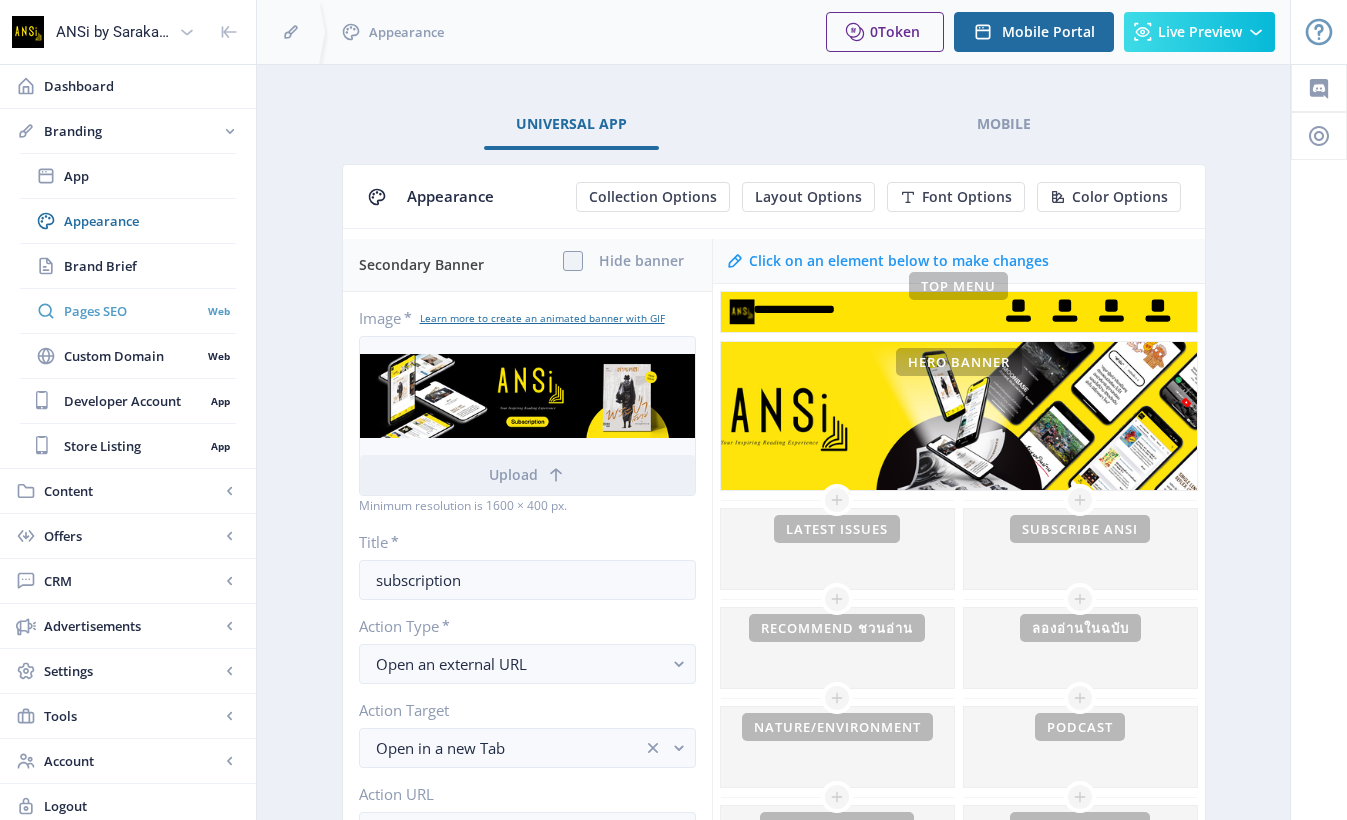 click on "Pages SEO Web" at bounding box center (128, 311) 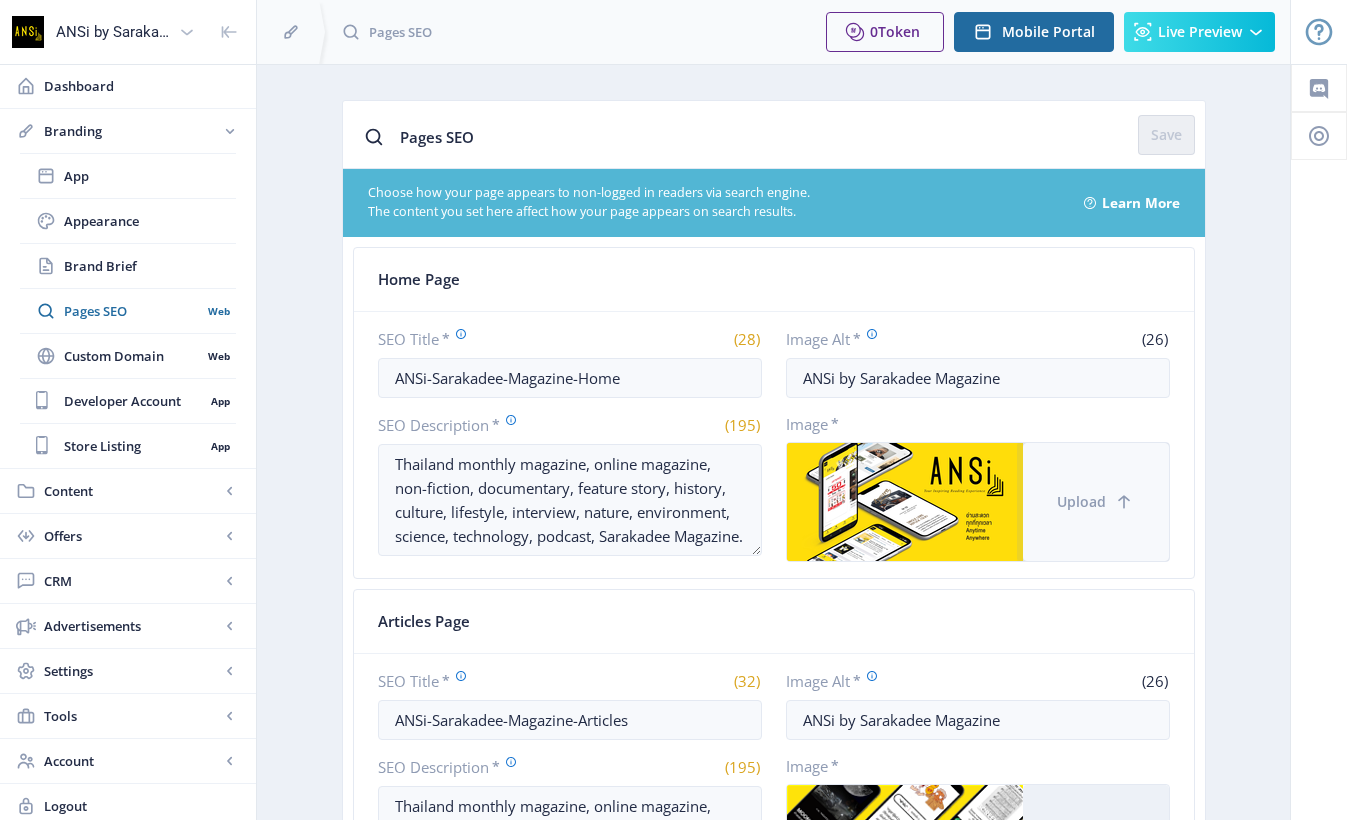click on "Upload" at bounding box center [1096, 502] 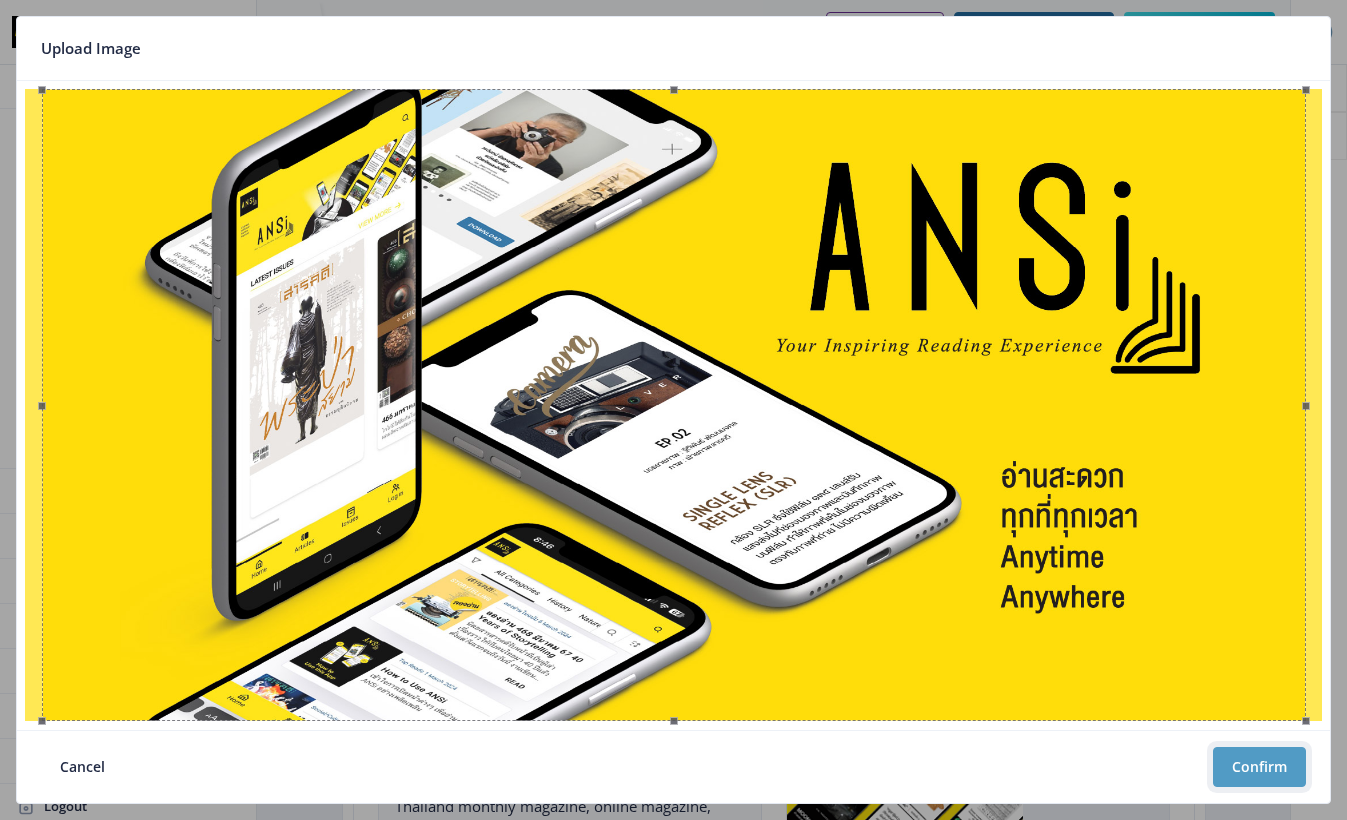 click on "Confirm" 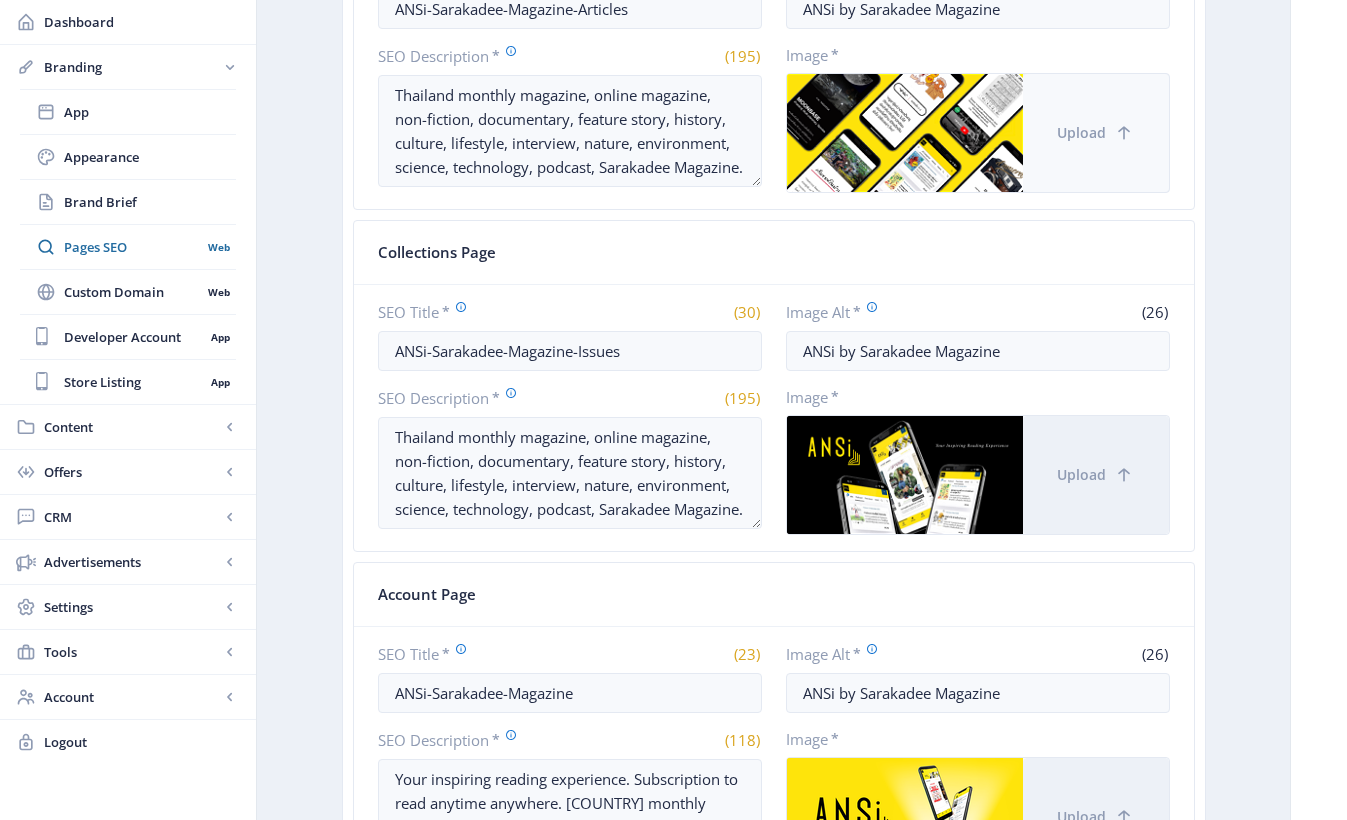 scroll, scrollTop: 835, scrollLeft: 0, axis: vertical 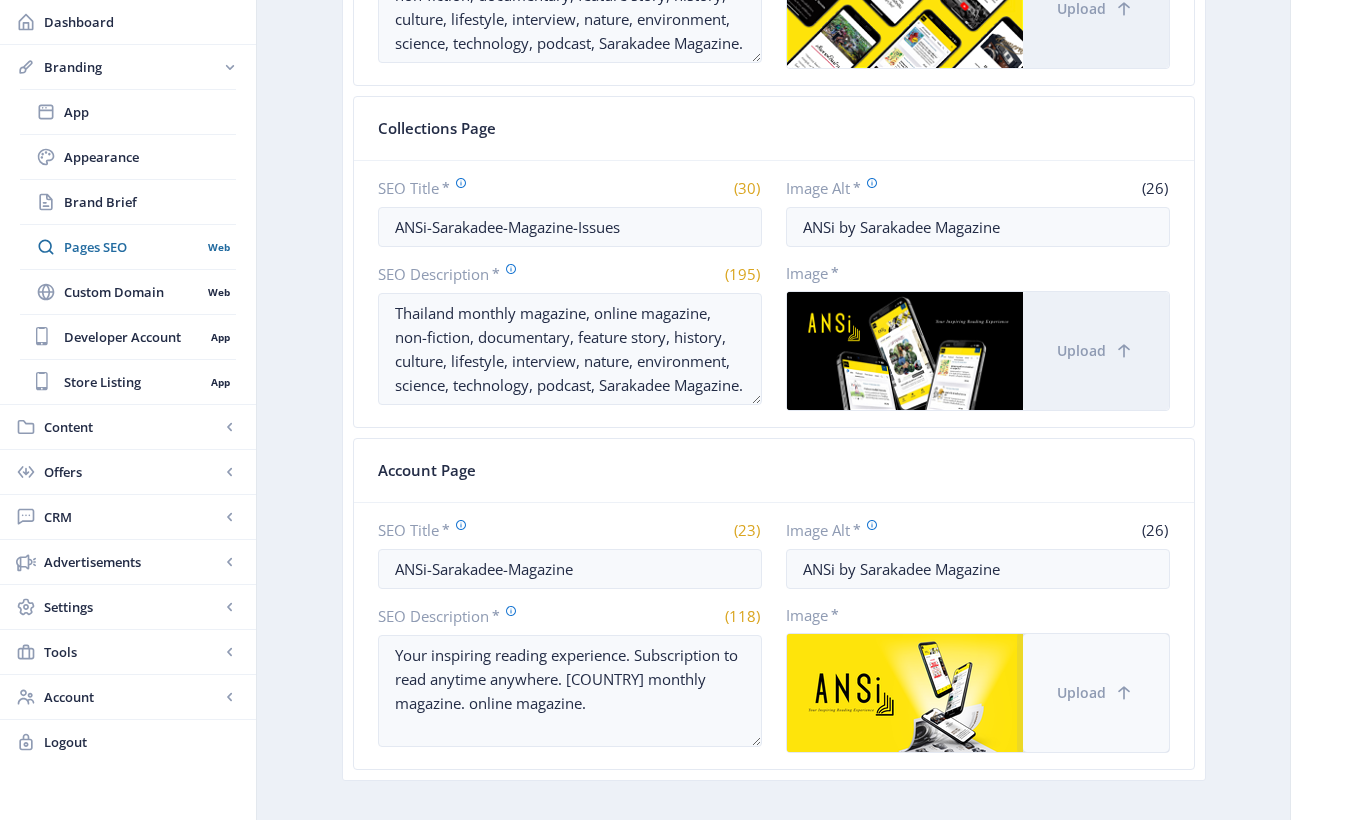 click on "Upload" at bounding box center (1096, 693) 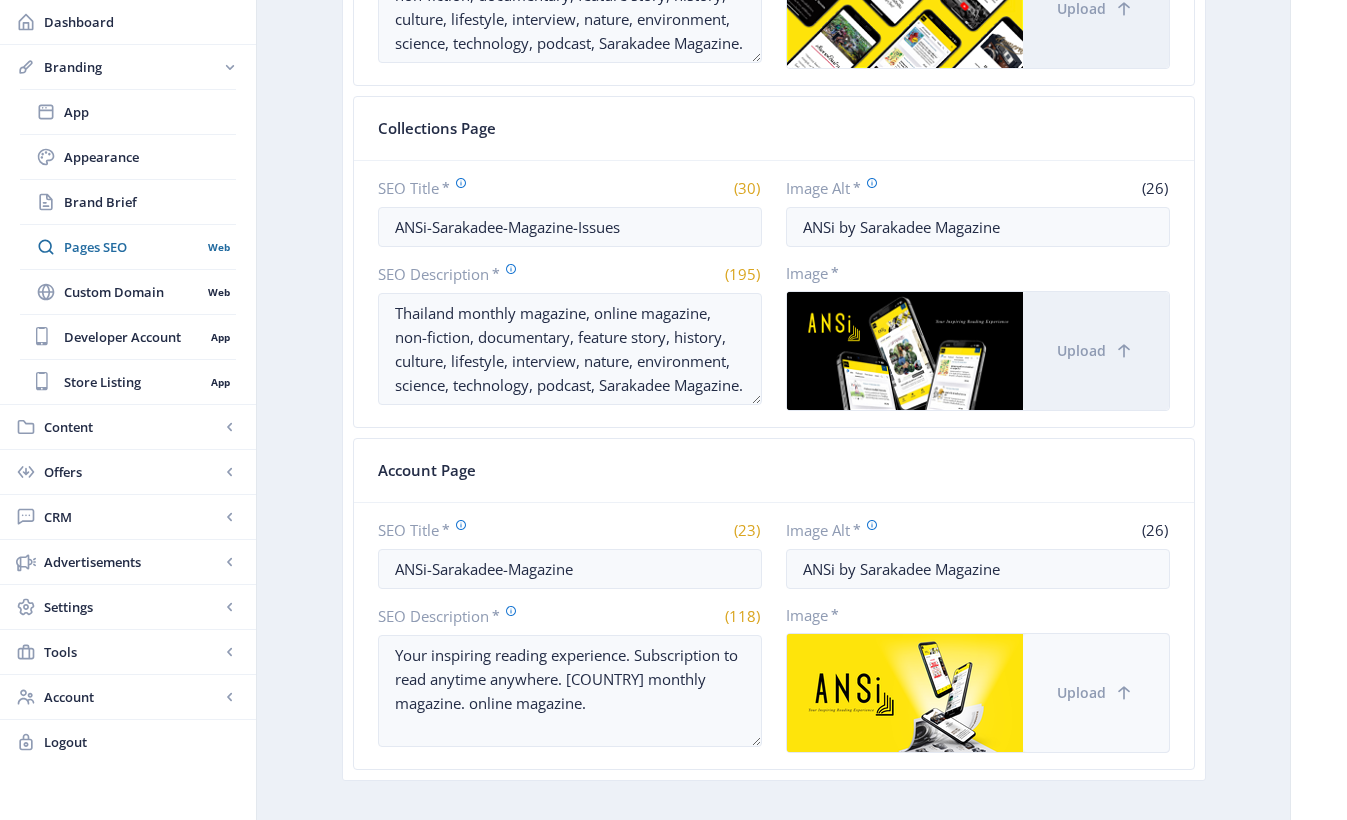 scroll, scrollTop: 0, scrollLeft: 0, axis: both 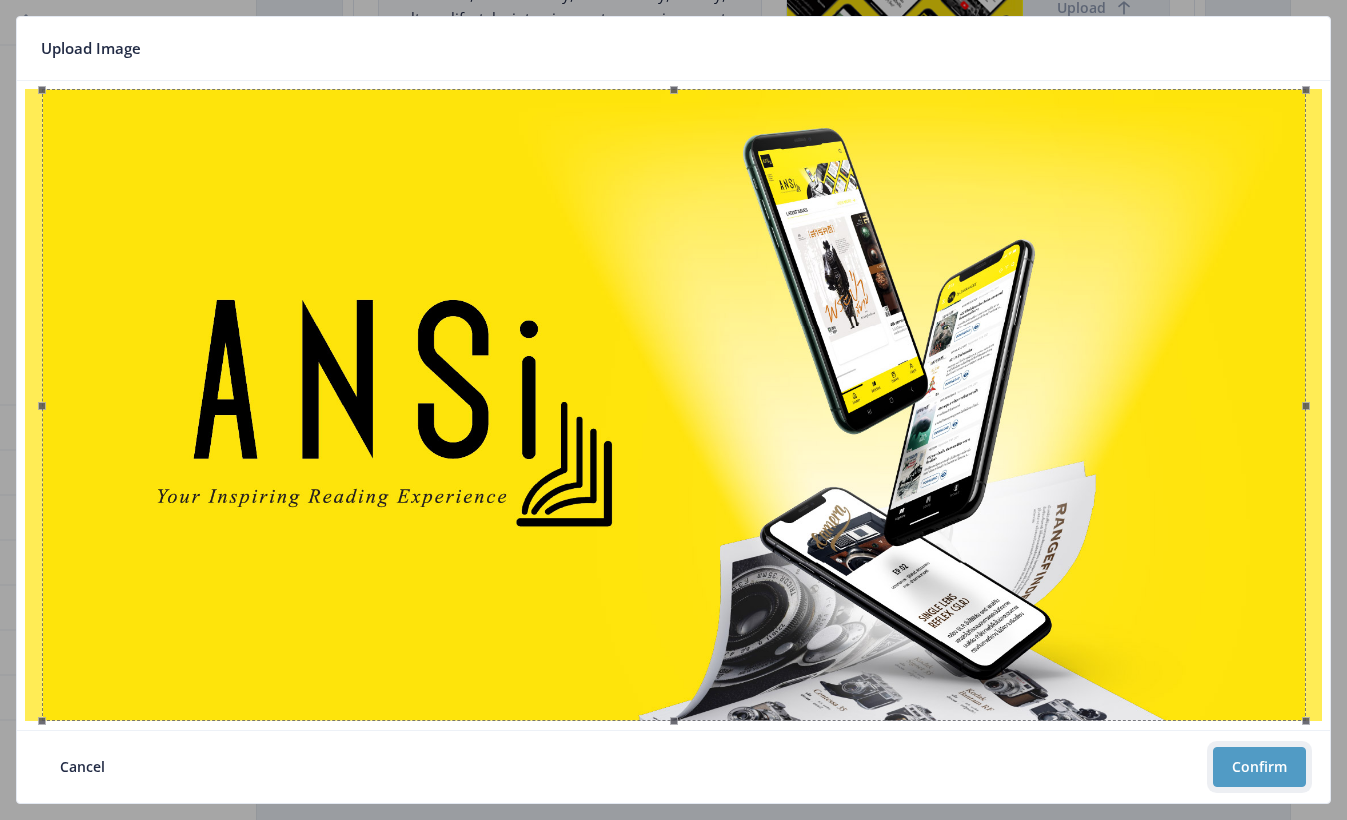 click on "Confirm" 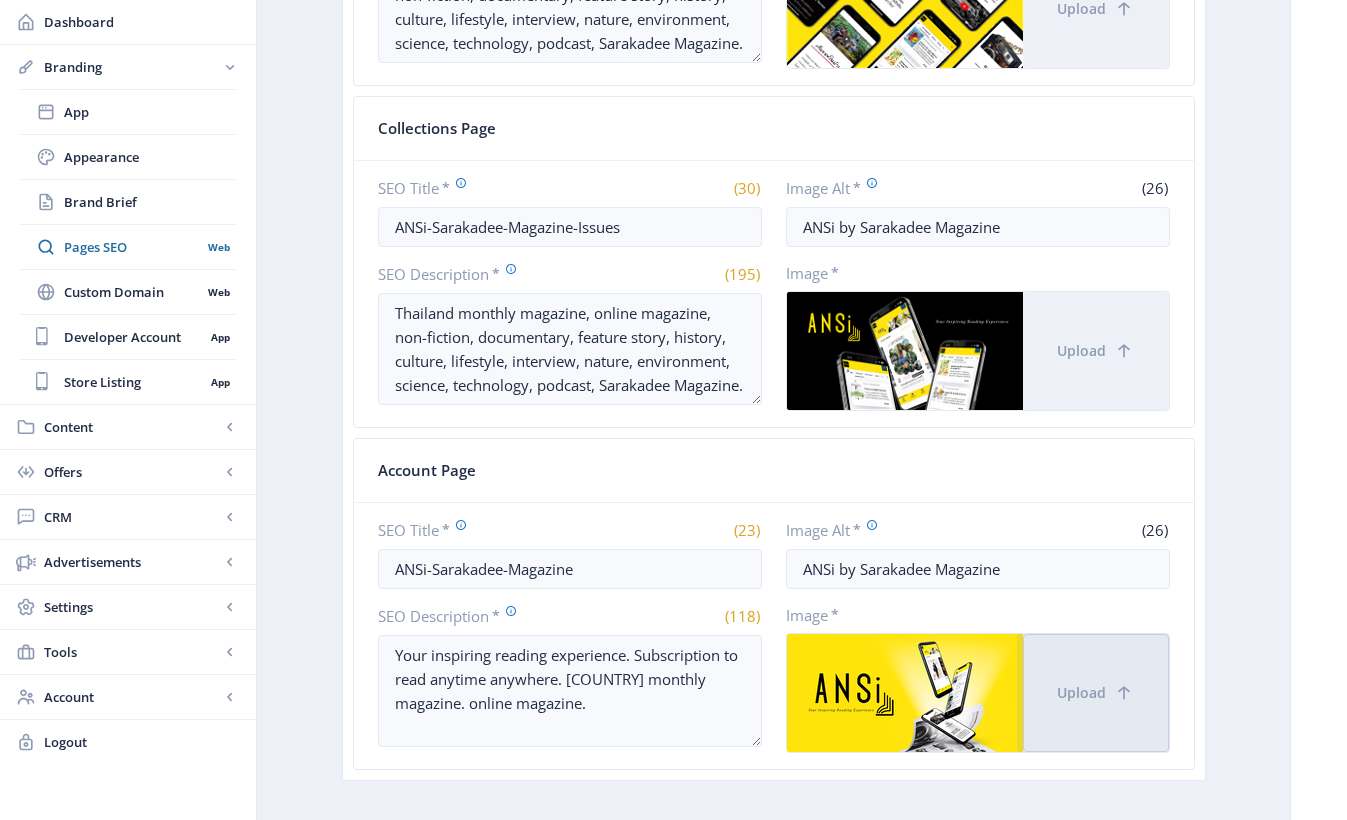scroll, scrollTop: 0, scrollLeft: 0, axis: both 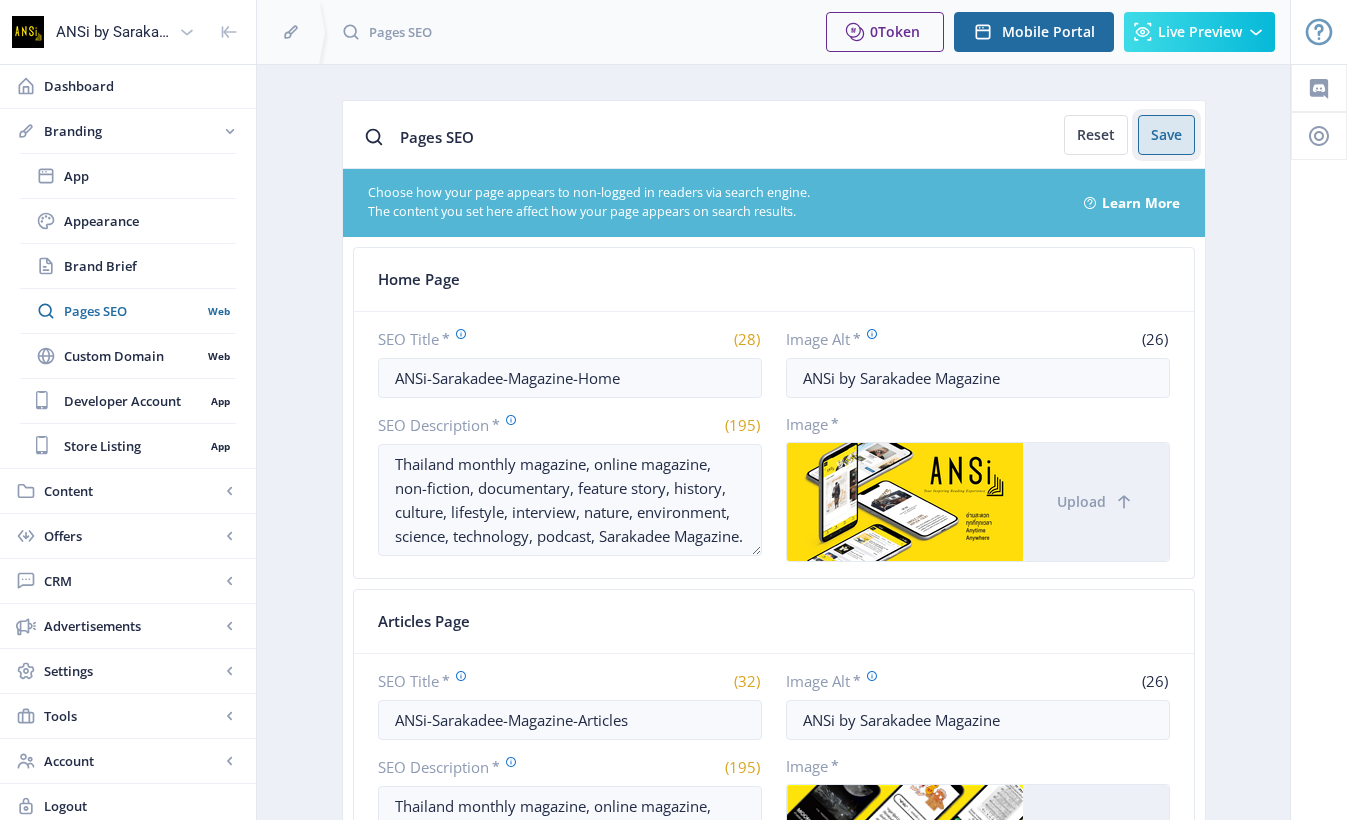 click on "Save" 